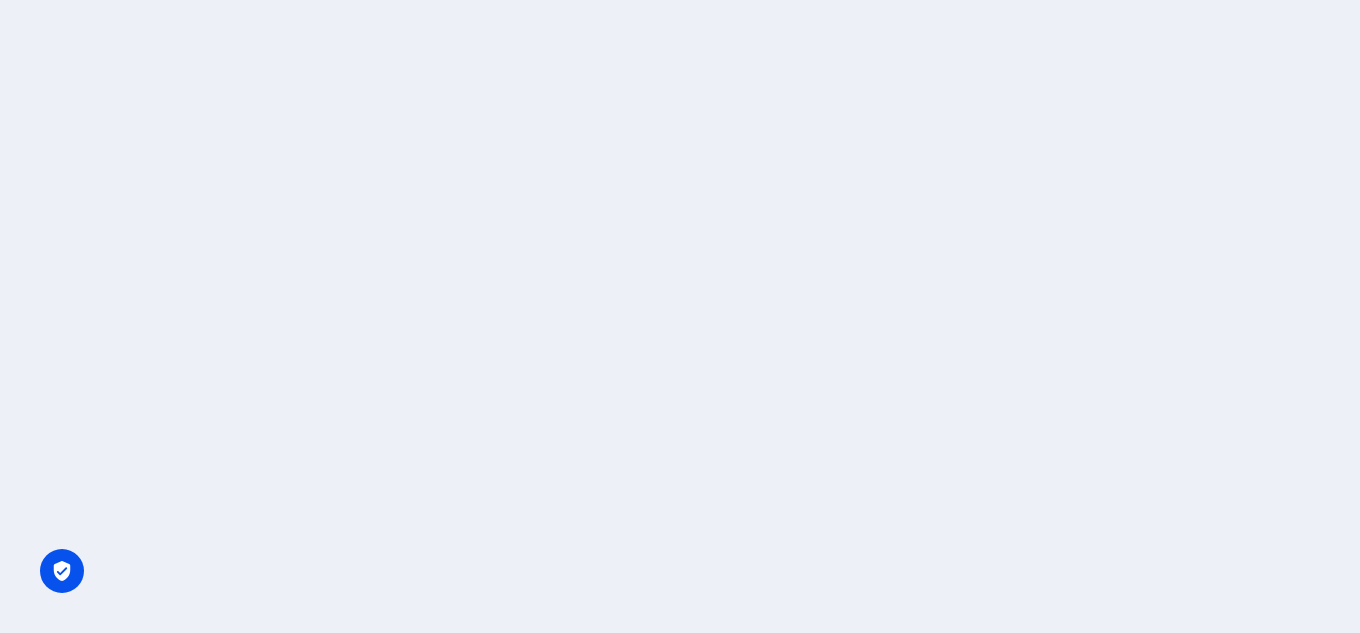scroll, scrollTop: 0, scrollLeft: 0, axis: both 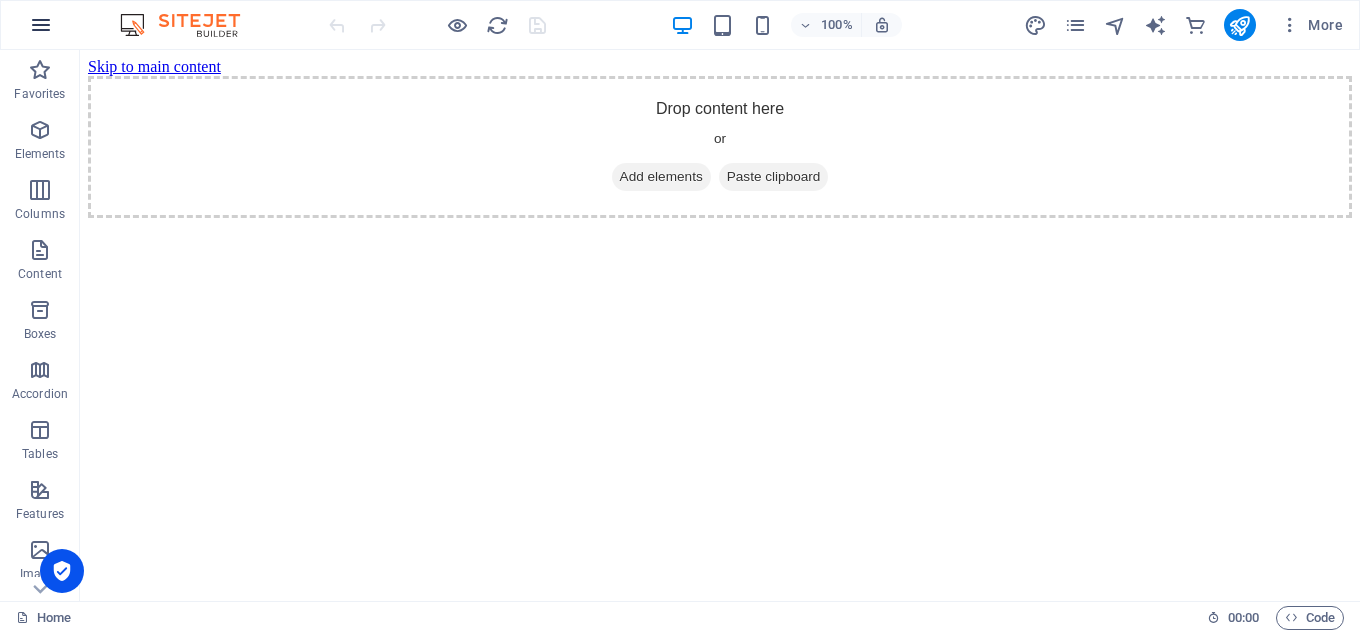 click at bounding box center [41, 25] 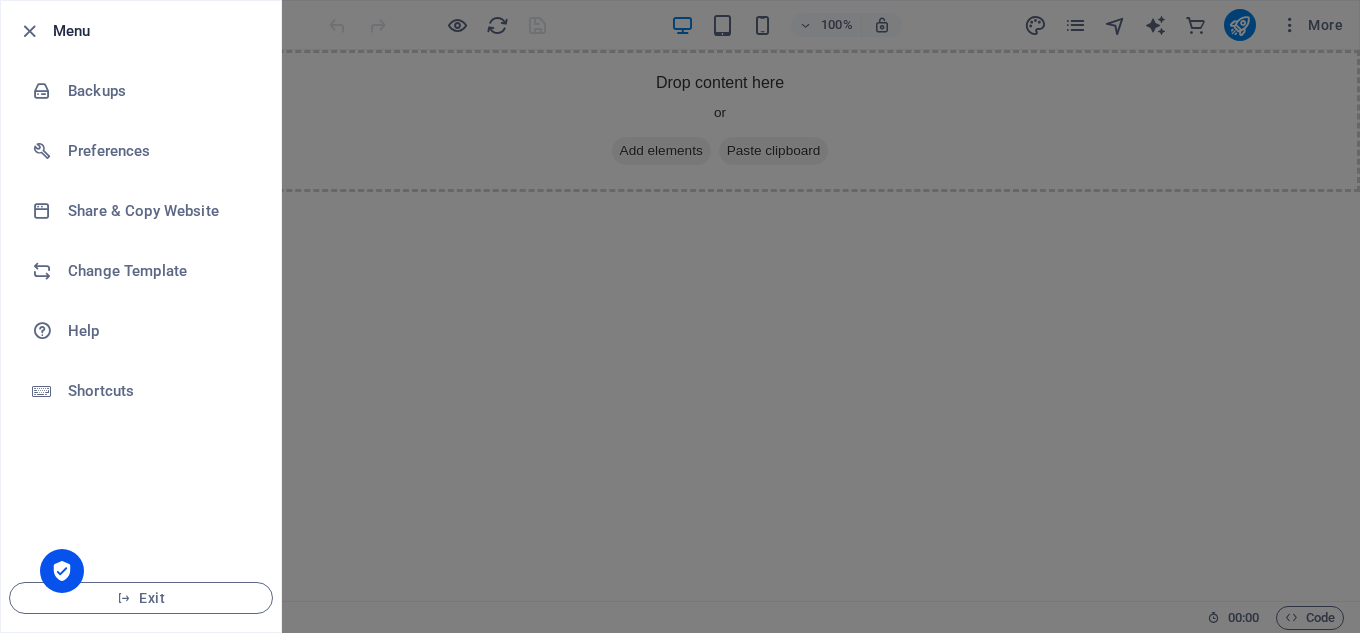 click at bounding box center (680, 316) 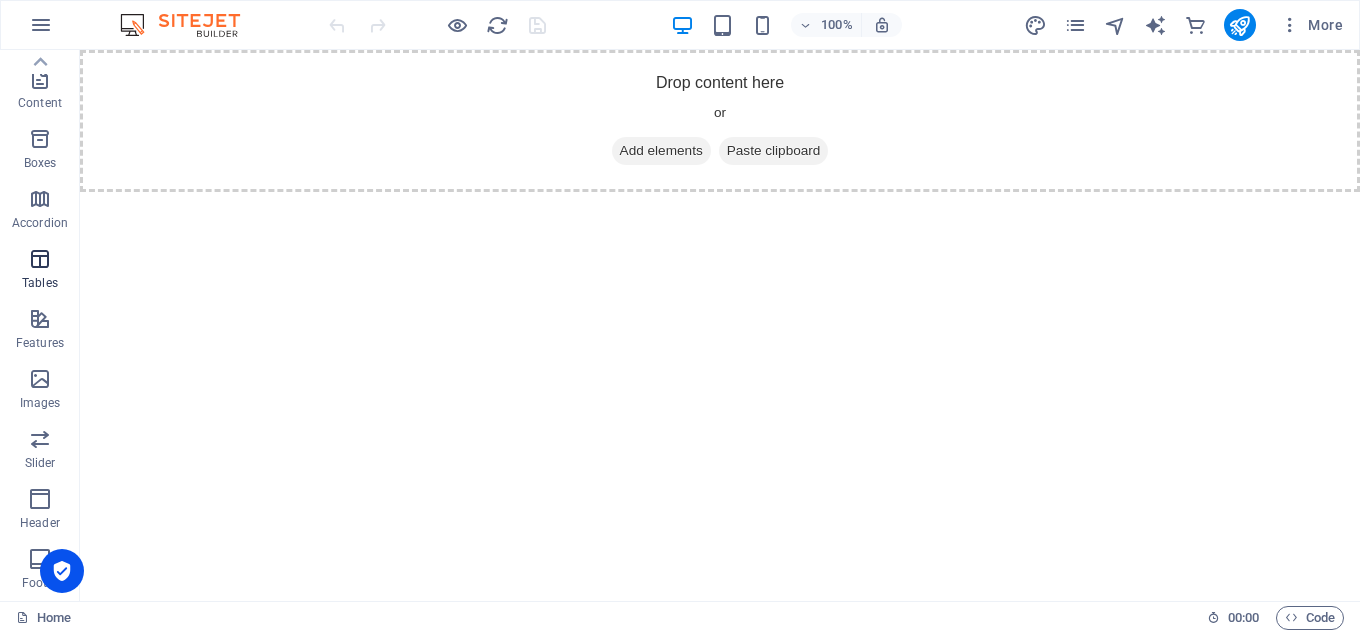 scroll, scrollTop: 0, scrollLeft: 0, axis: both 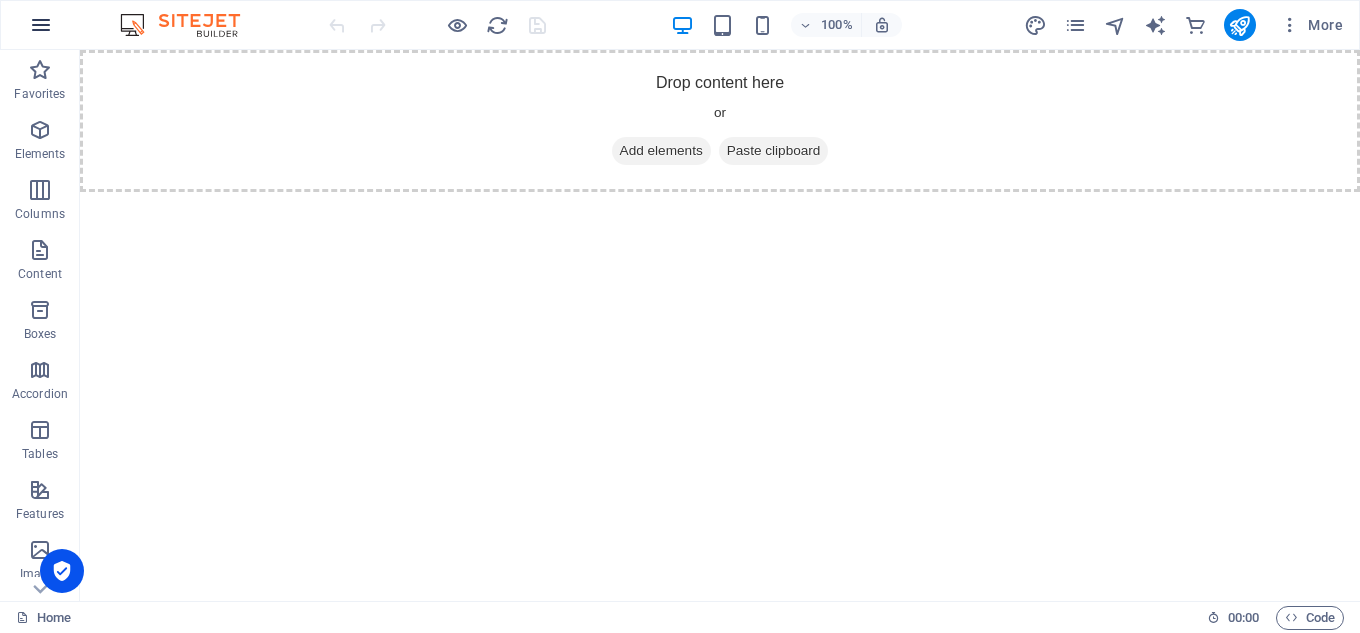 click at bounding box center [41, 25] 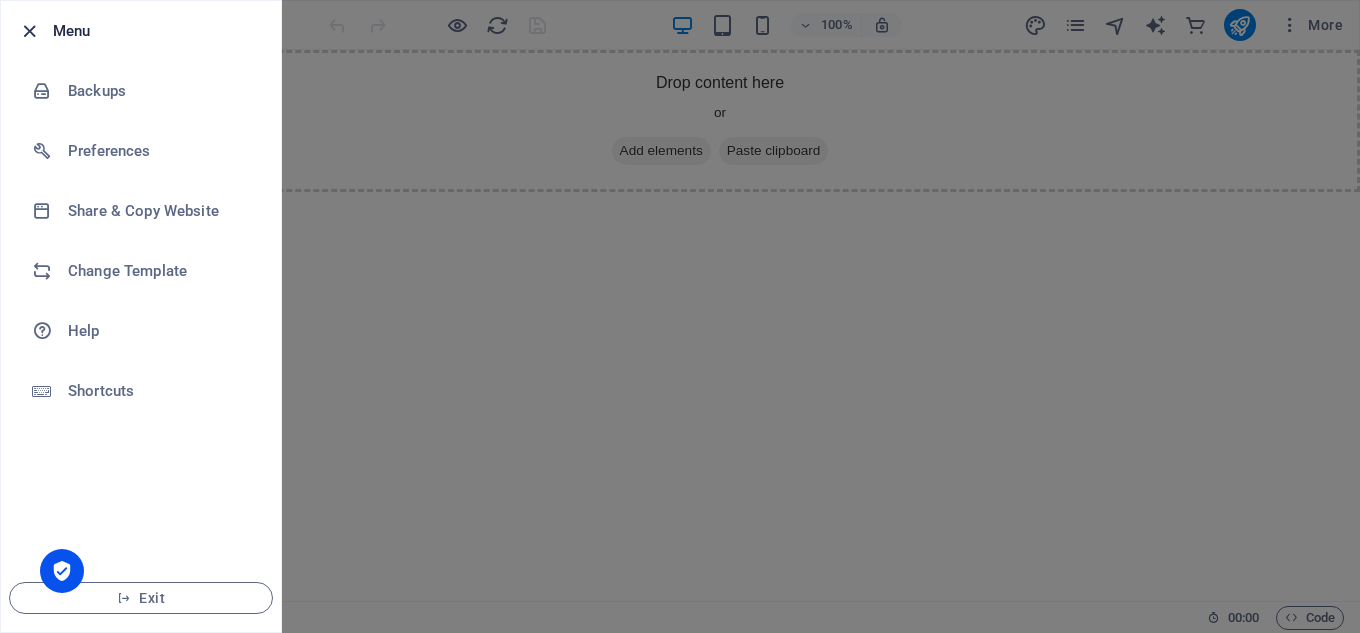 click at bounding box center (29, 31) 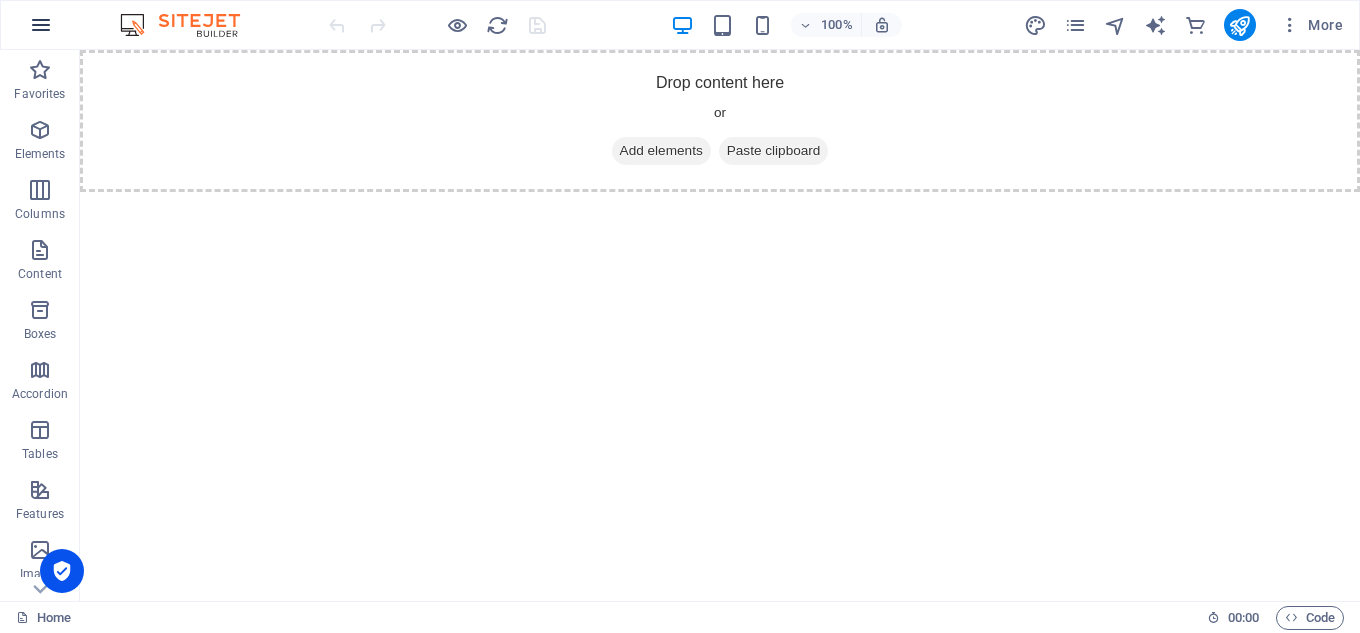 click at bounding box center [41, 25] 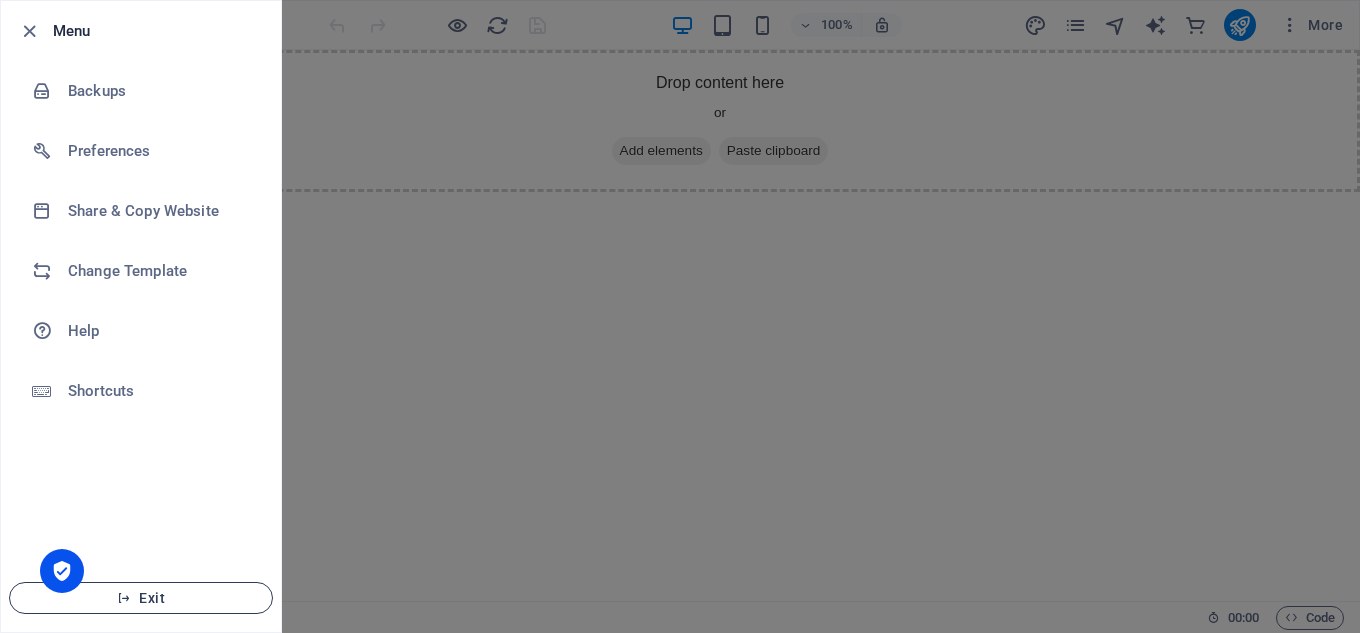 click on "Exit" at bounding box center [141, 598] 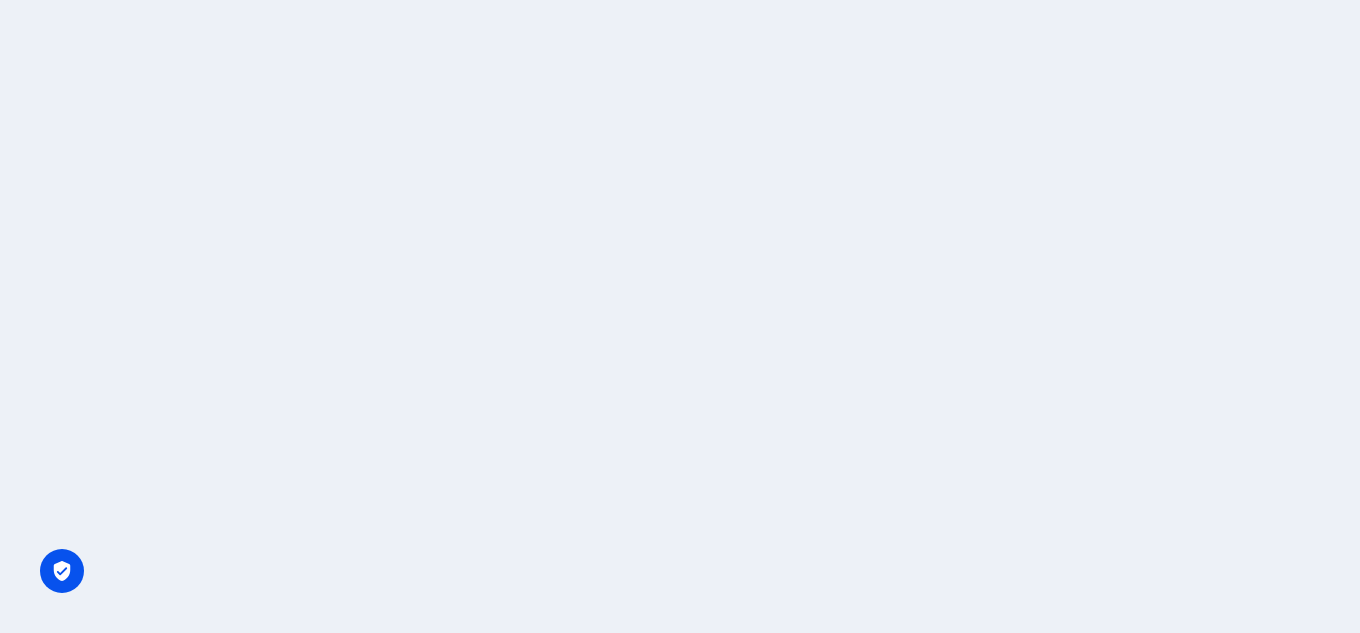 scroll, scrollTop: 0, scrollLeft: 0, axis: both 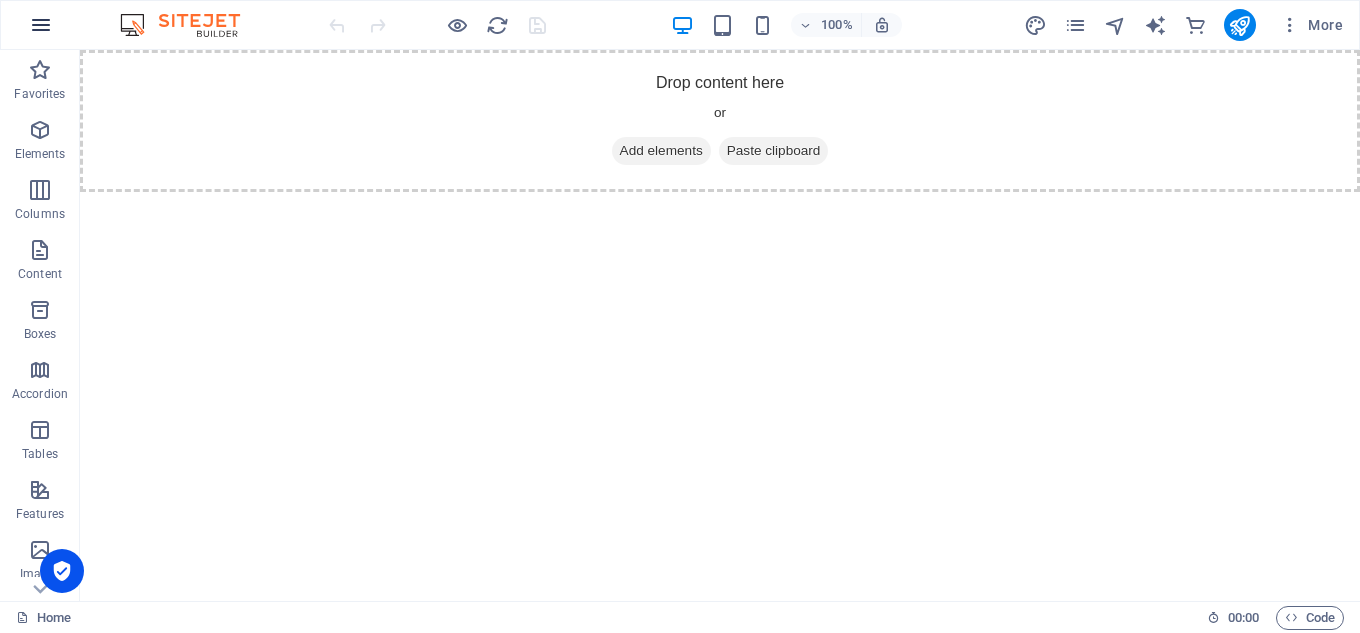 click at bounding box center [41, 25] 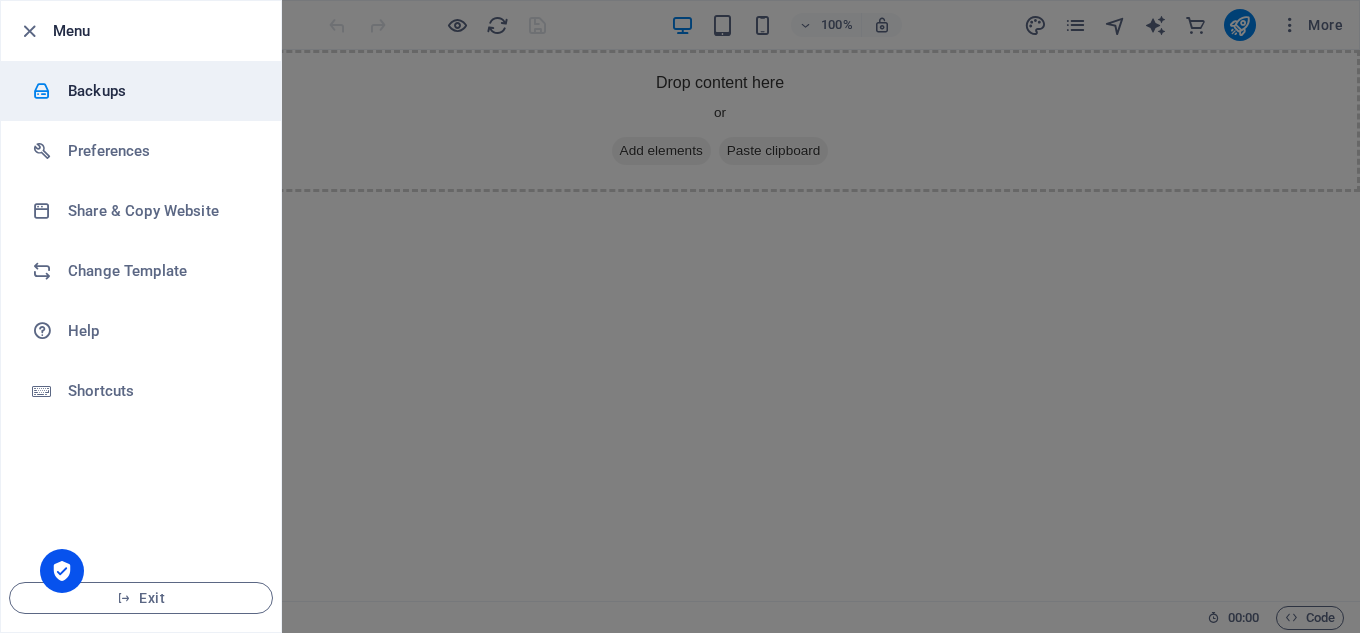 click on "Backups" at bounding box center (160, 91) 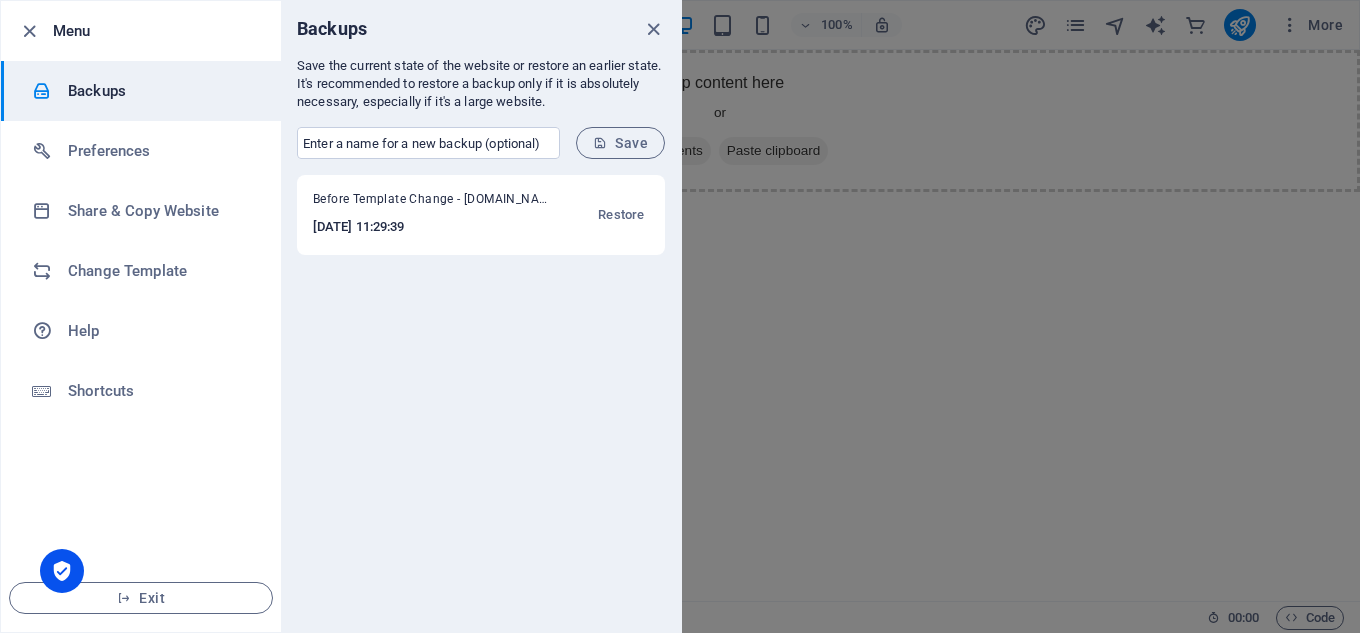 click on "2025-07-12 11:29:39" at bounding box center [433, 227] 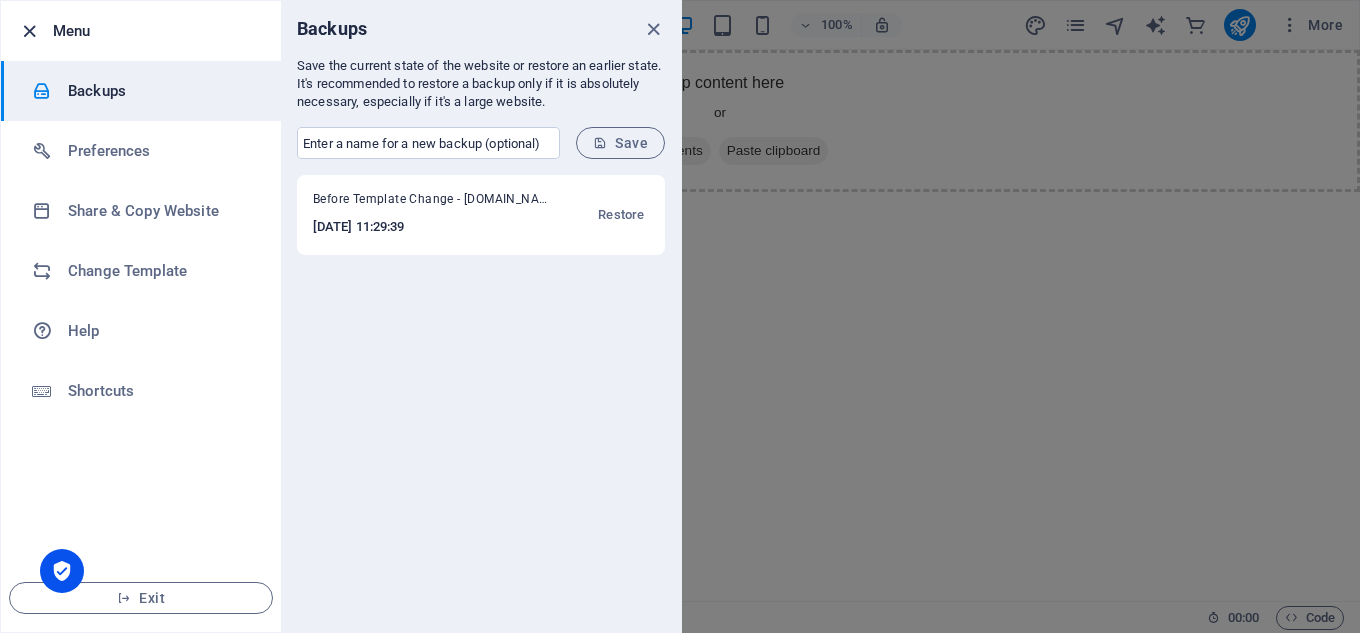 click at bounding box center (29, 31) 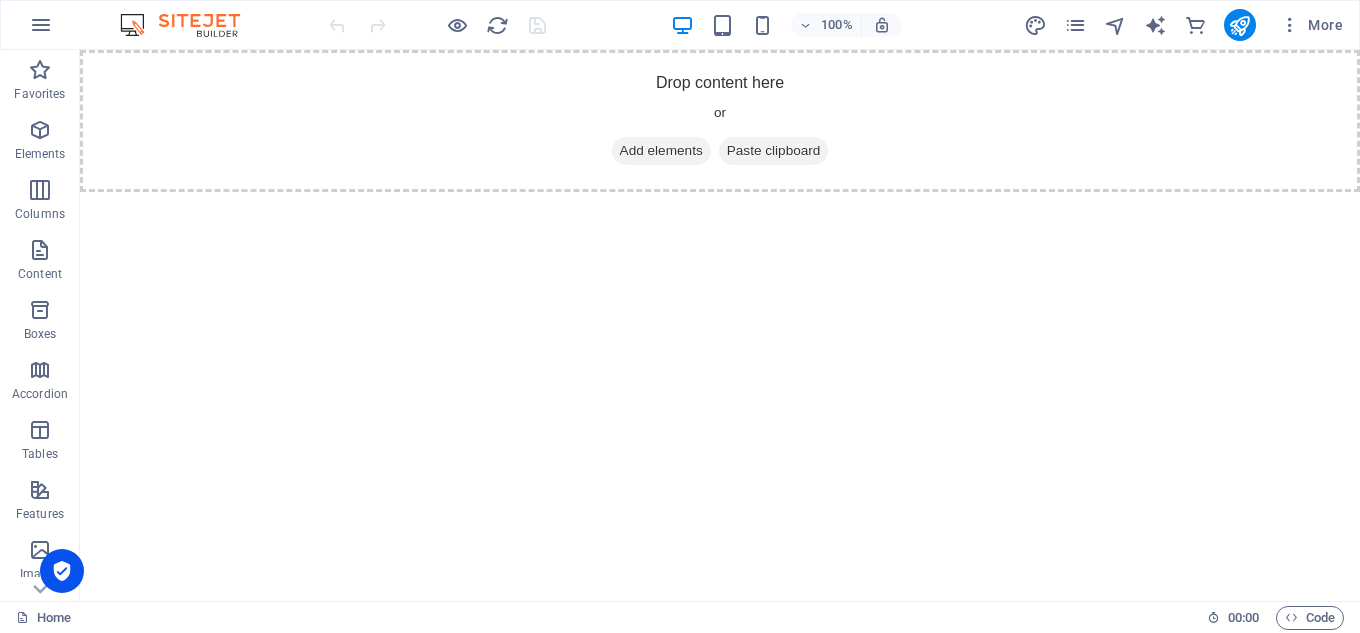 click on "Skip to main content
Drop content here or  Add elements  Paste clipboard" at bounding box center (720, 121) 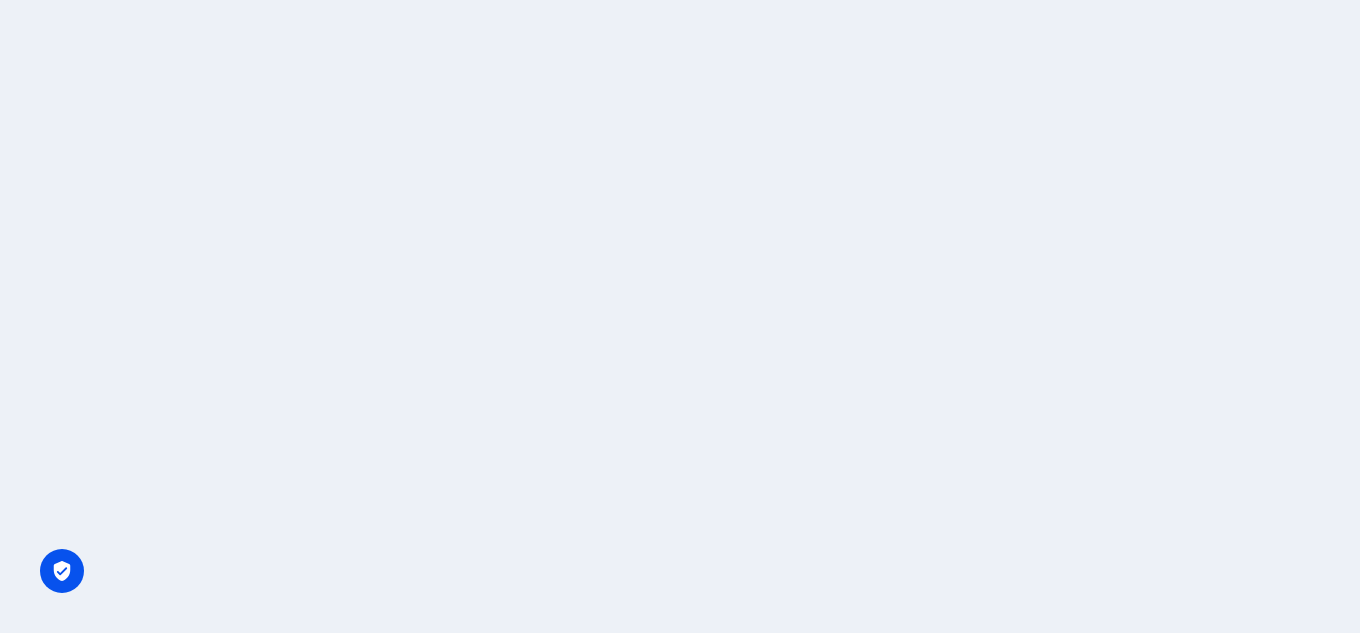 scroll, scrollTop: 0, scrollLeft: 0, axis: both 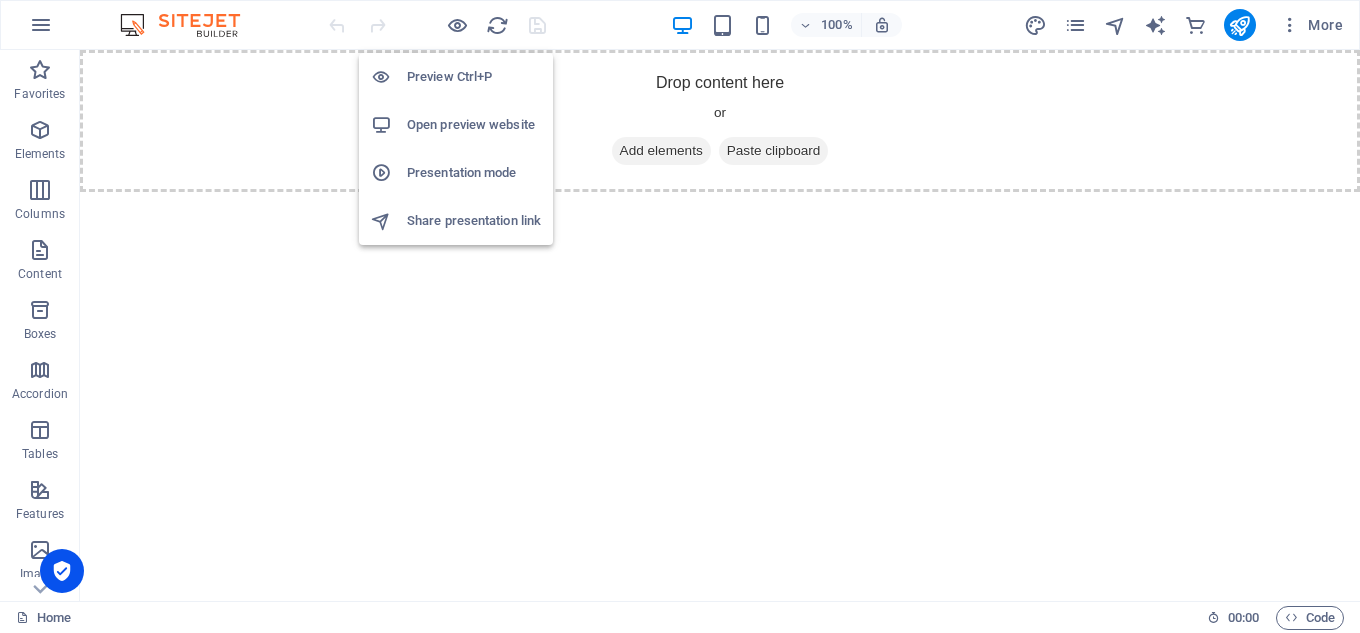 click on "Open preview website" at bounding box center (474, 125) 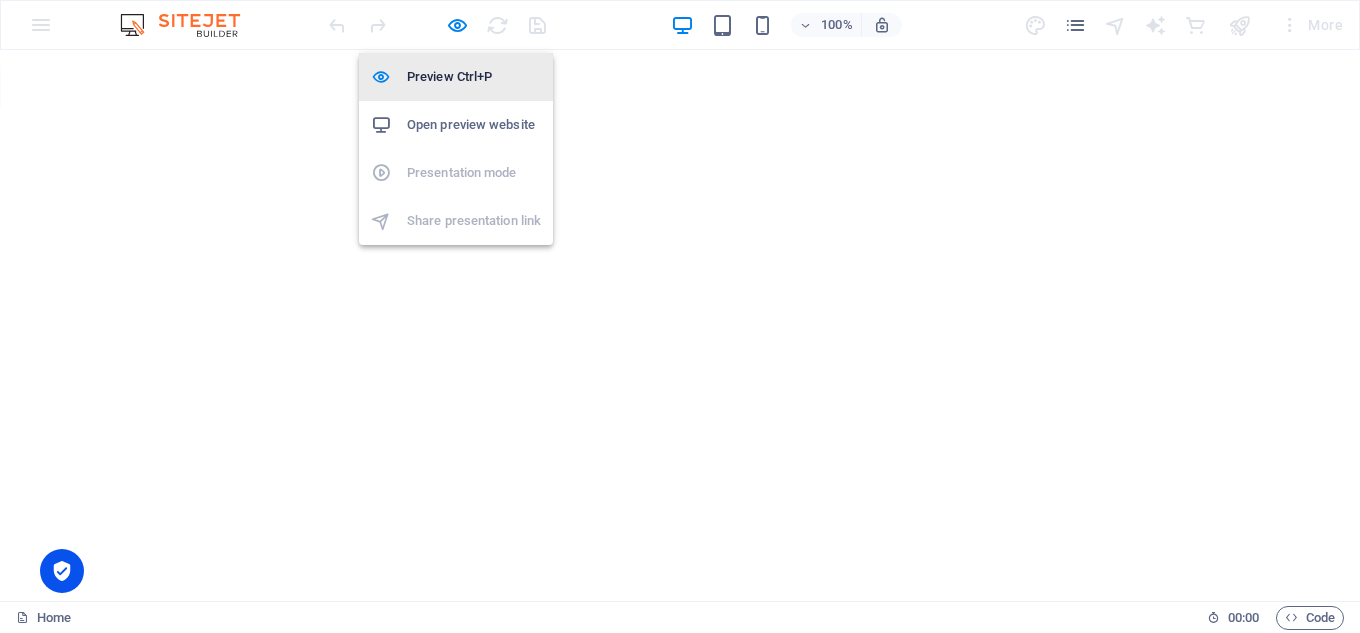 click on "Preview Ctrl+P" at bounding box center [474, 77] 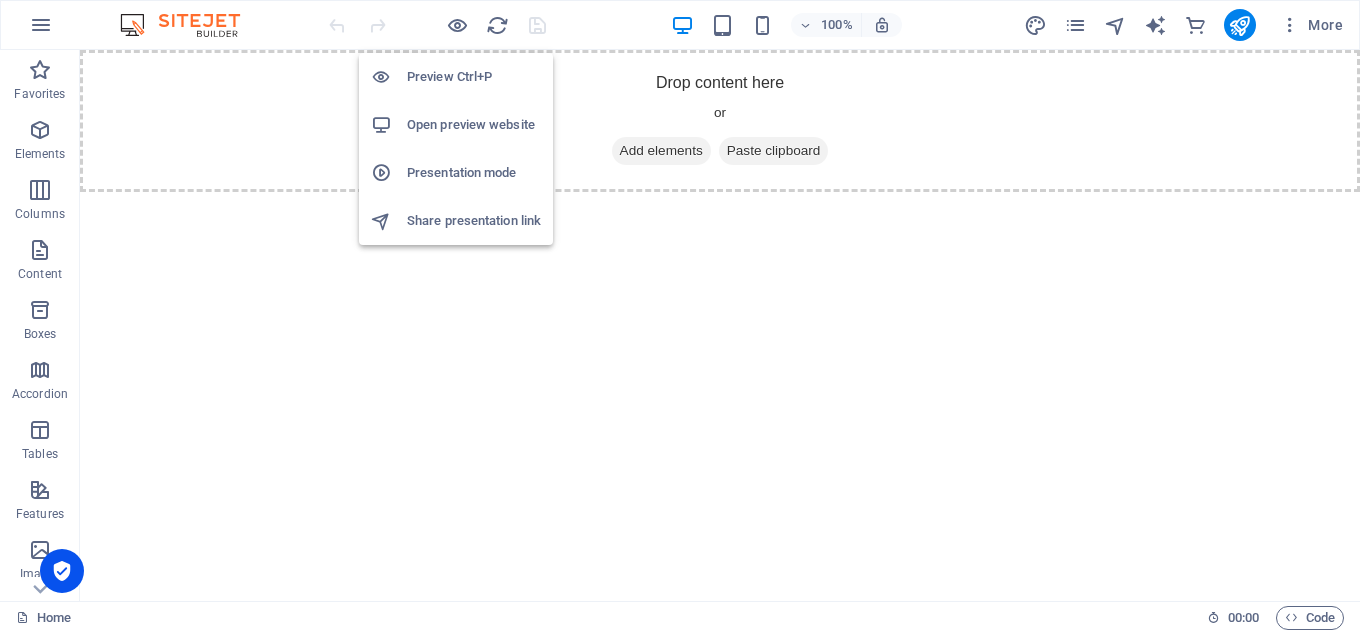 click on "Preview Ctrl+P" at bounding box center (474, 77) 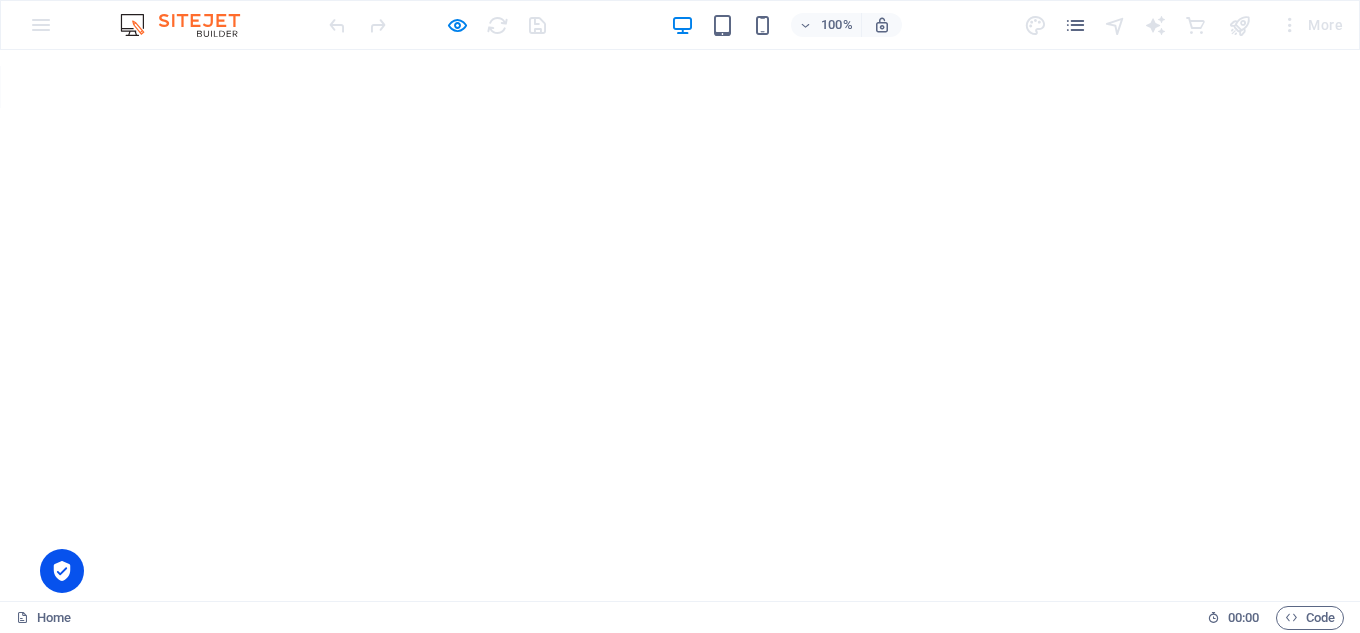 click on "100% More" at bounding box center (680, 25) 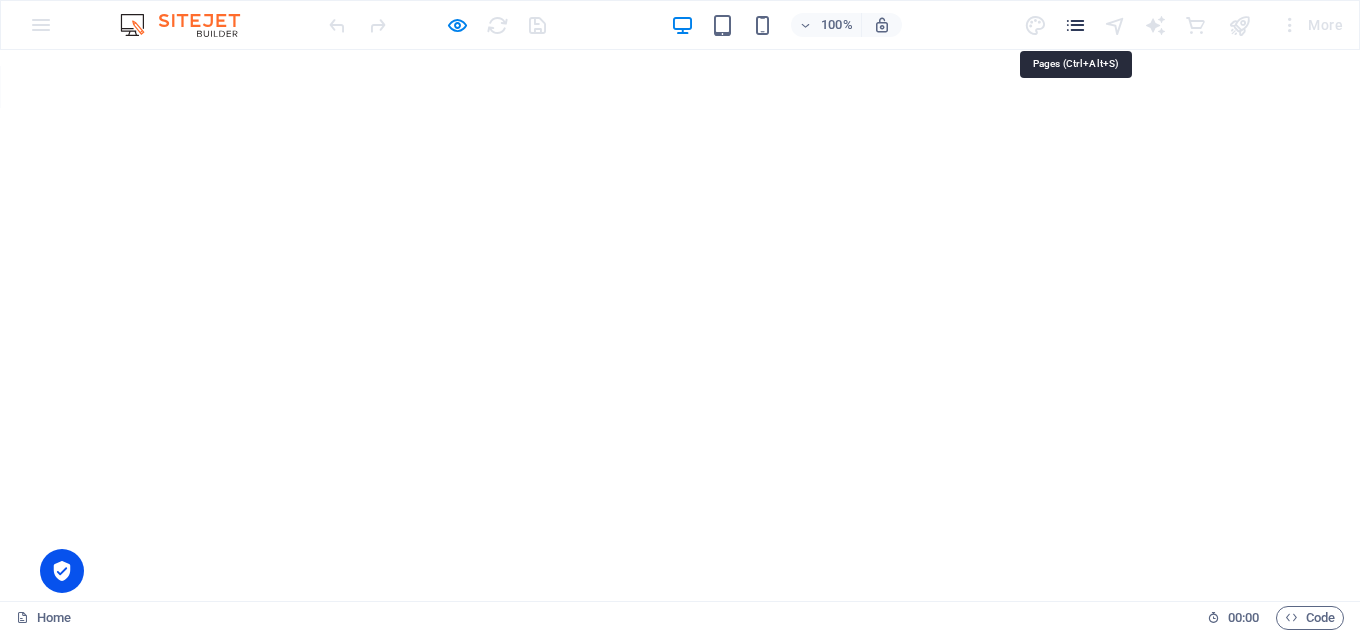 click at bounding box center [1075, 25] 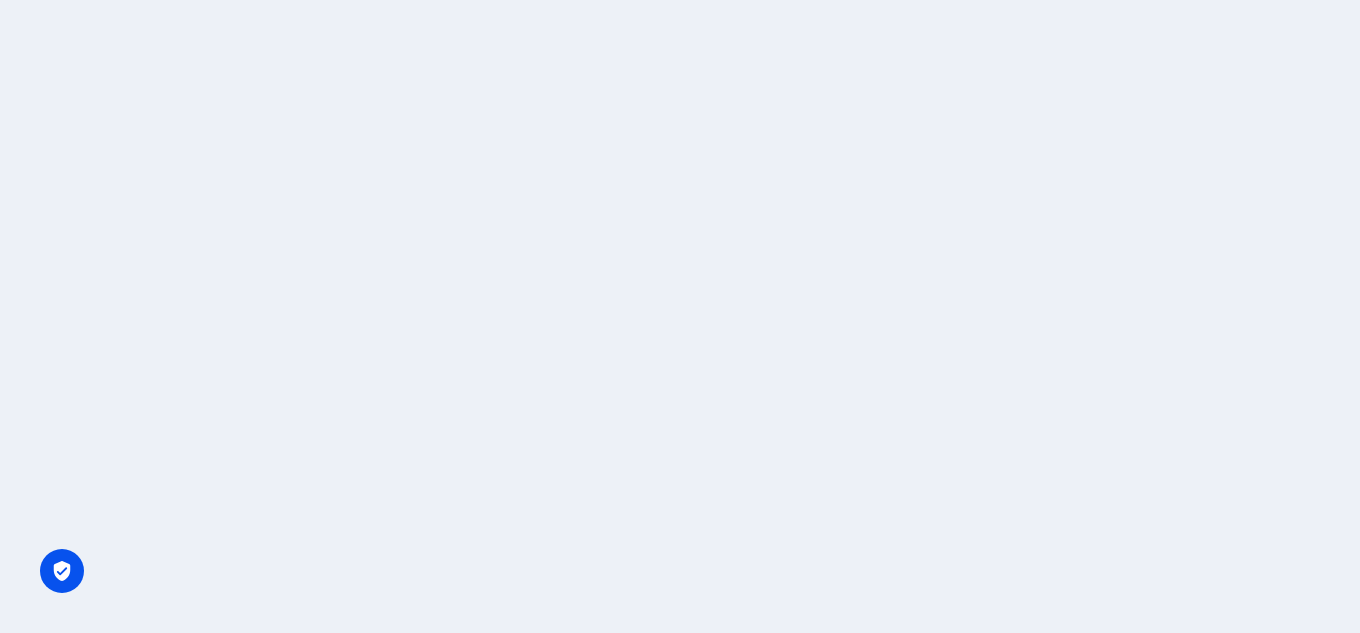 scroll, scrollTop: 0, scrollLeft: 0, axis: both 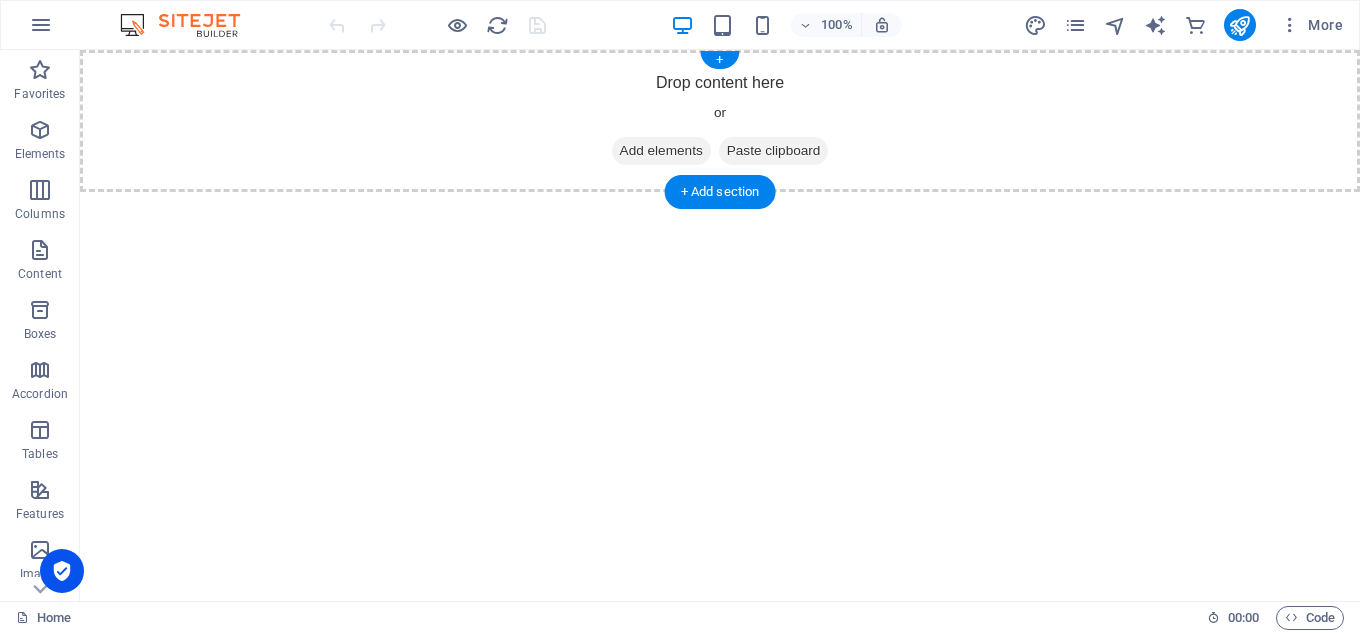 click at bounding box center (620, 151) 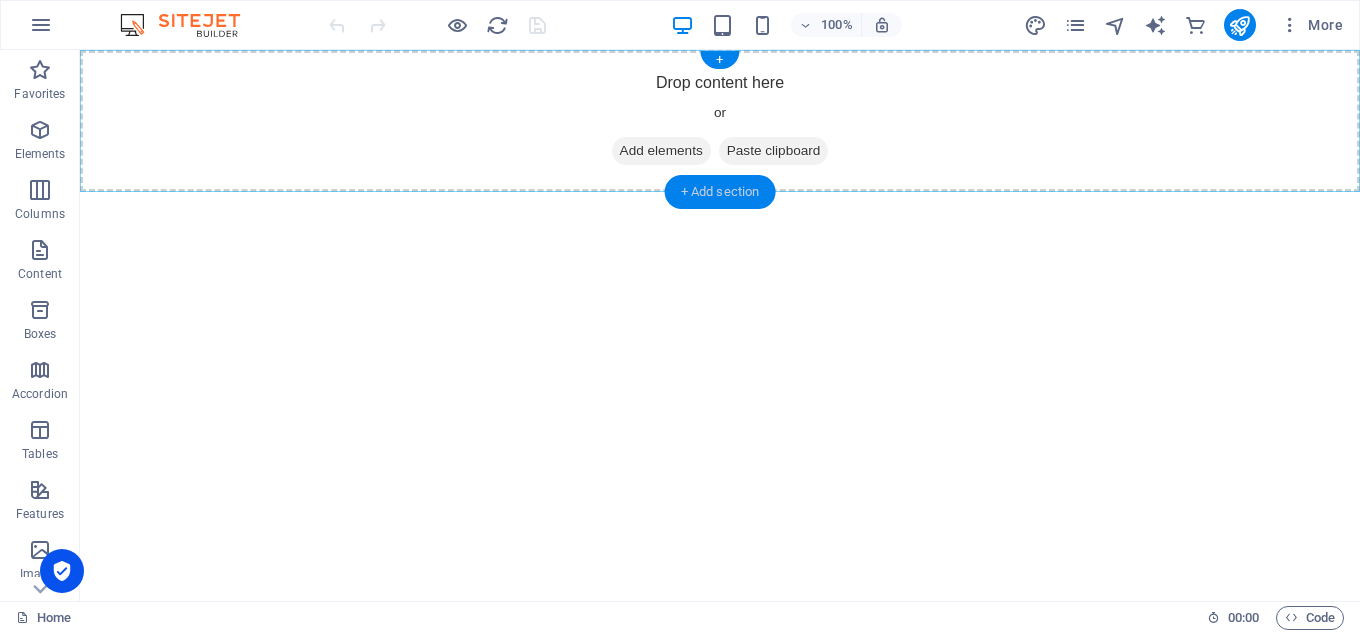 click on "+ Add section" at bounding box center [720, 192] 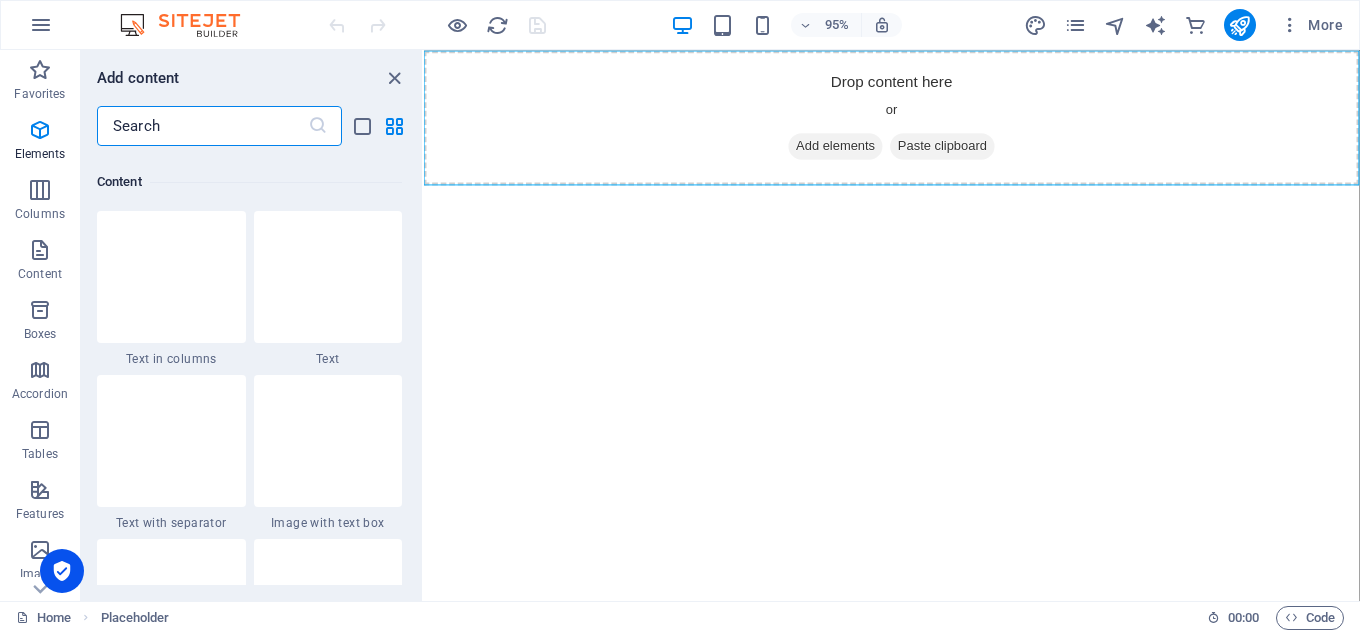 scroll, scrollTop: 3499, scrollLeft: 0, axis: vertical 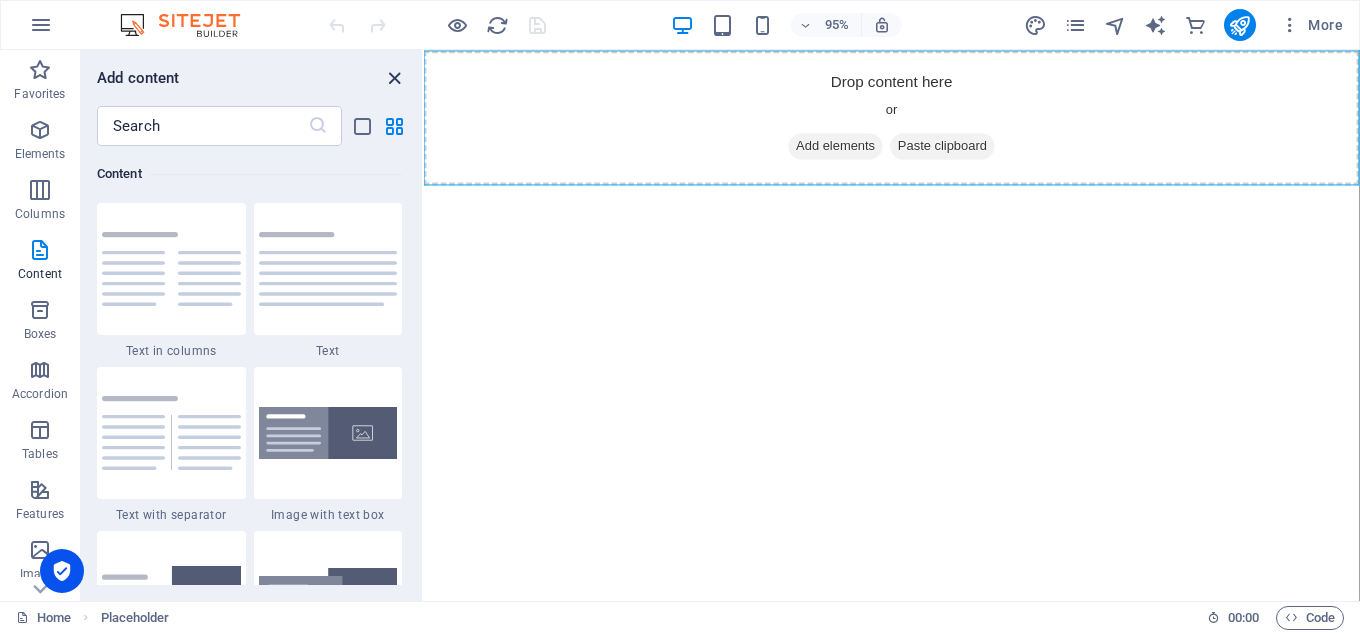 click at bounding box center [394, 78] 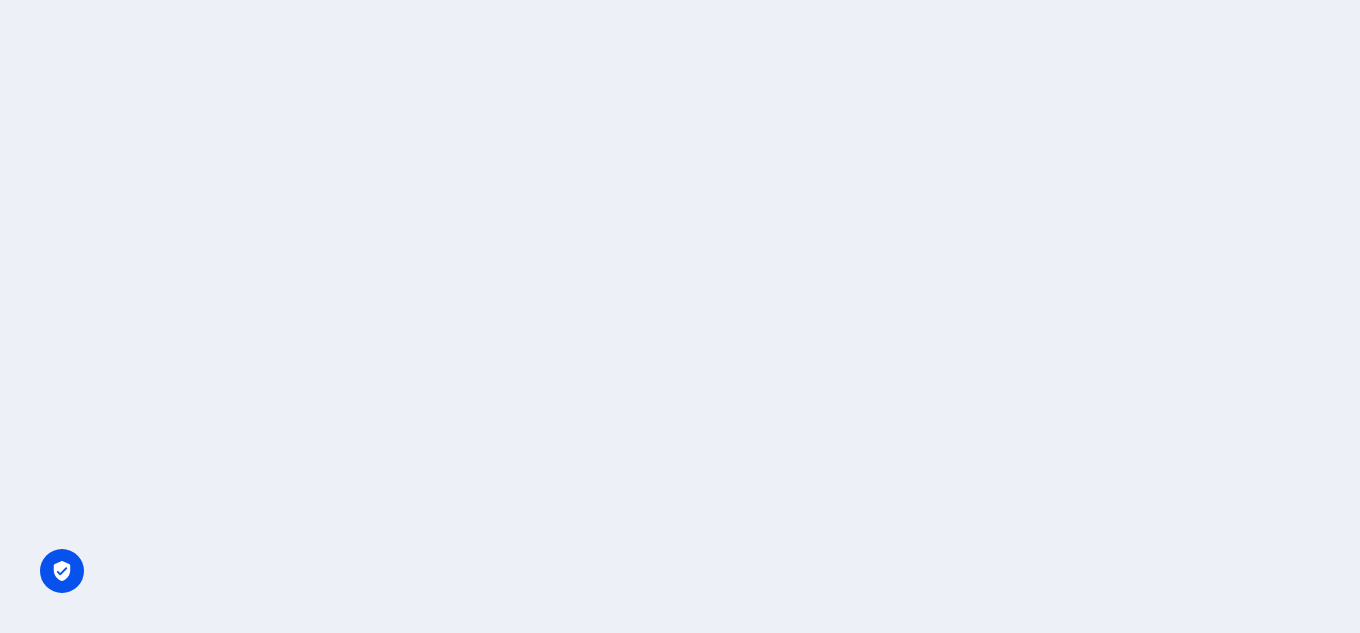 scroll, scrollTop: 0, scrollLeft: 0, axis: both 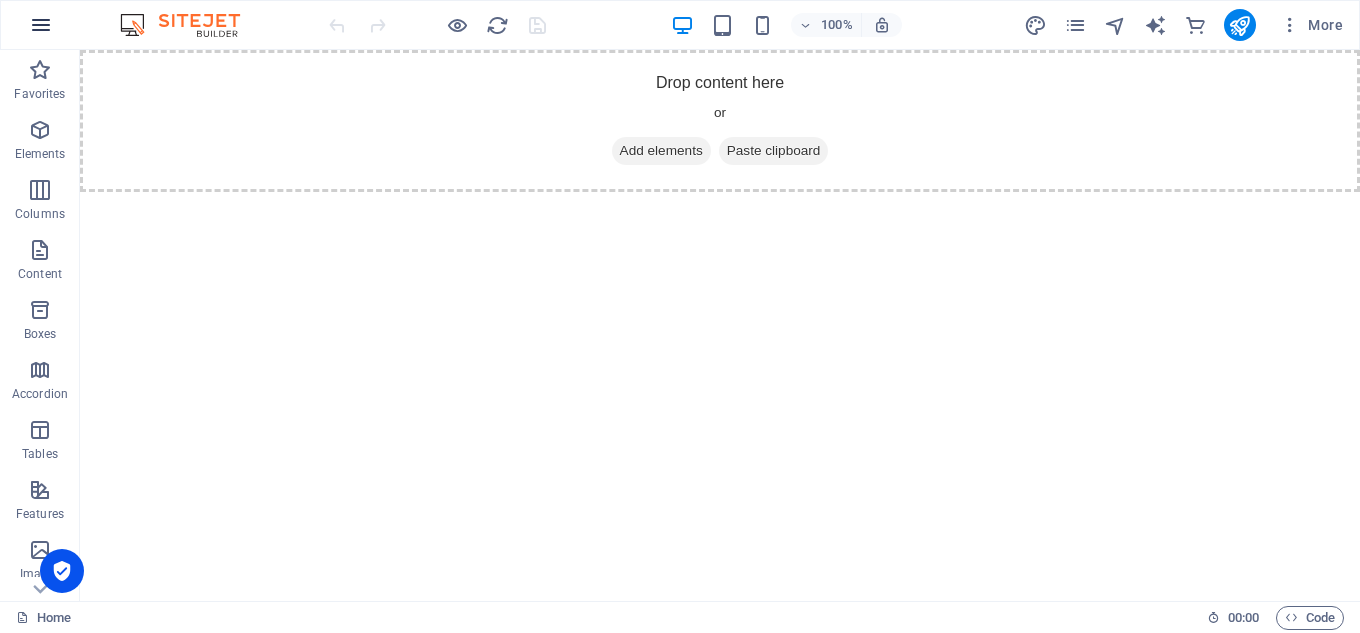 click at bounding box center (41, 25) 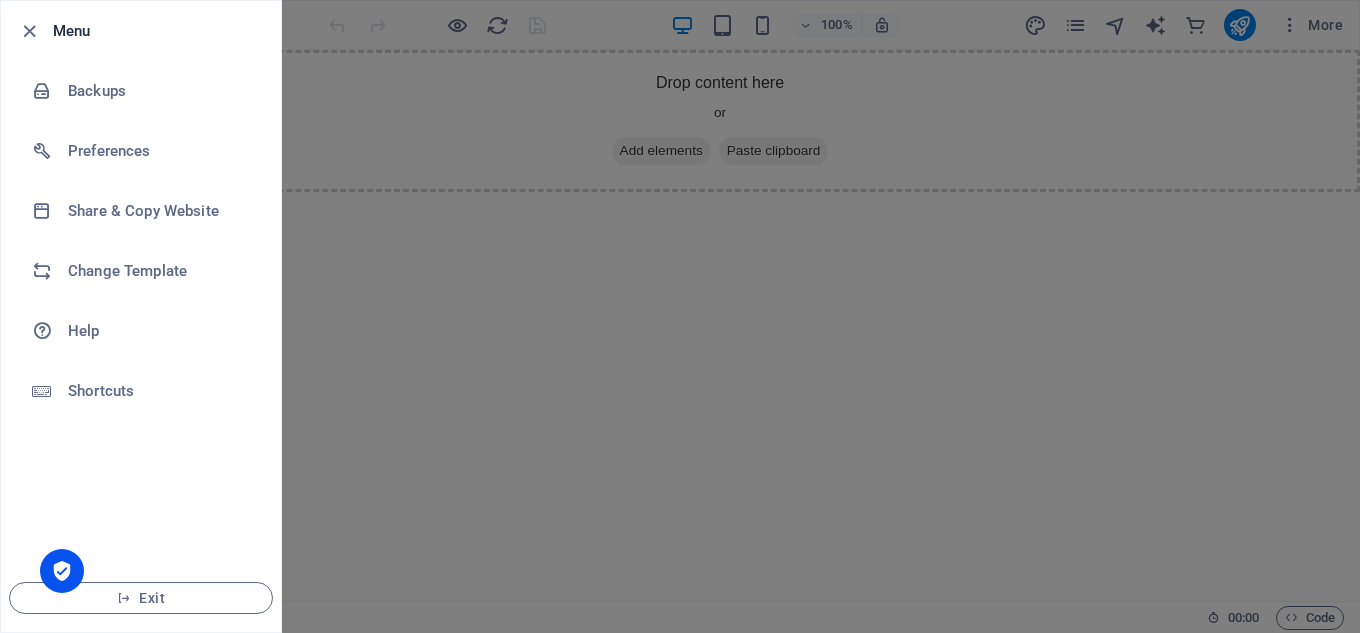 click at bounding box center [680, 316] 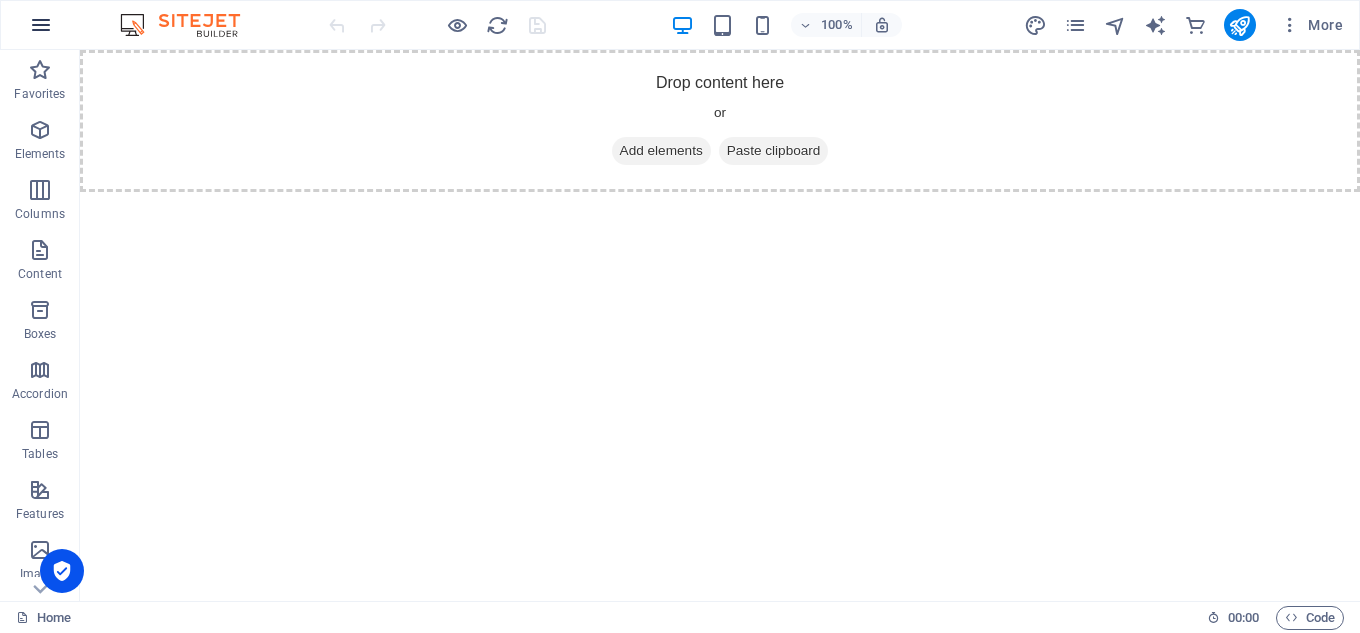 click at bounding box center [41, 25] 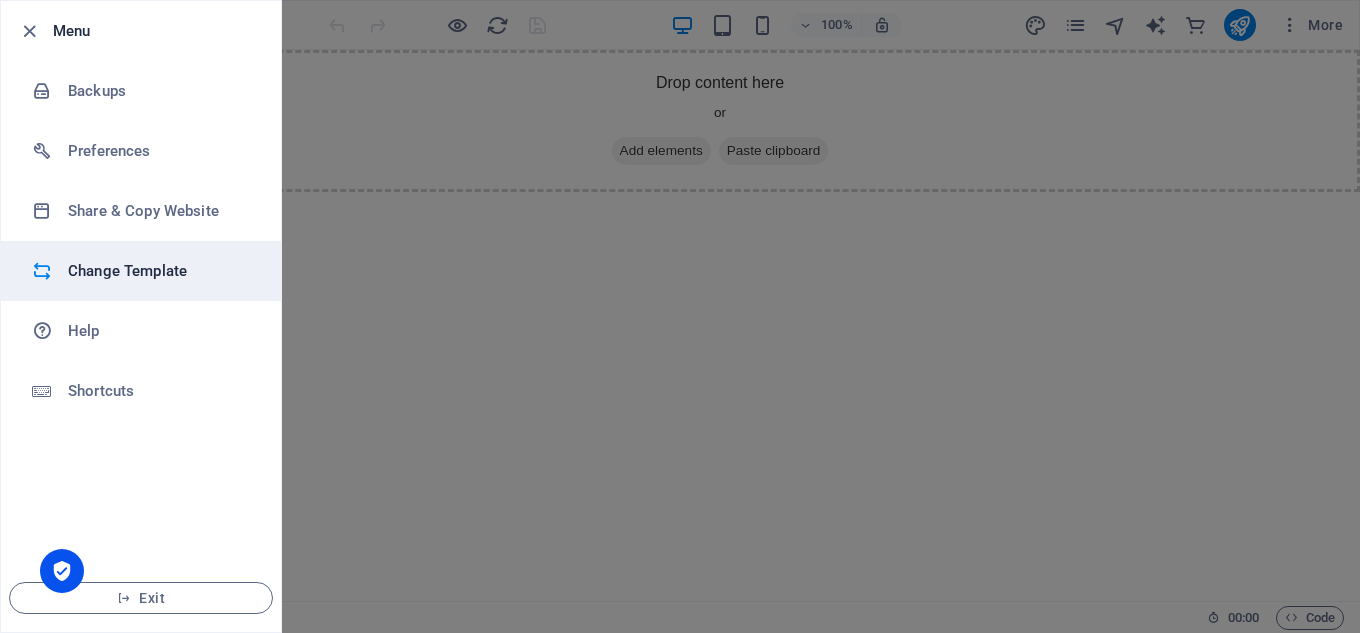 click at bounding box center [42, 271] 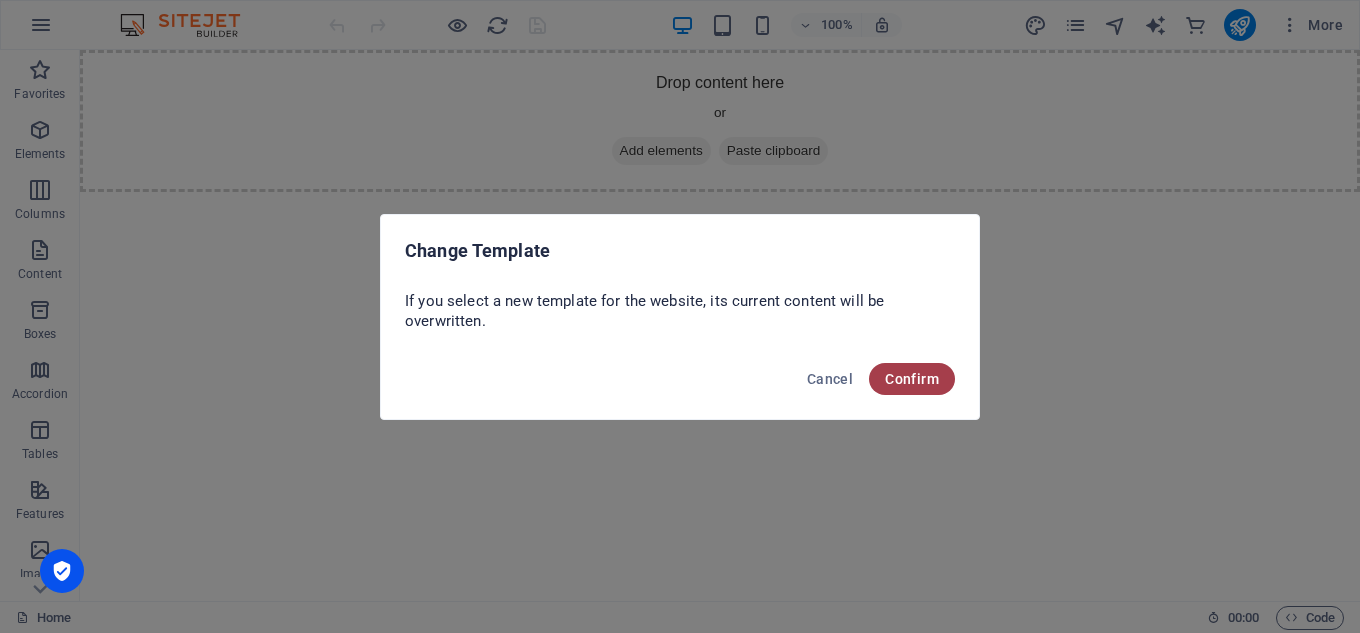 click on "Confirm" at bounding box center (912, 379) 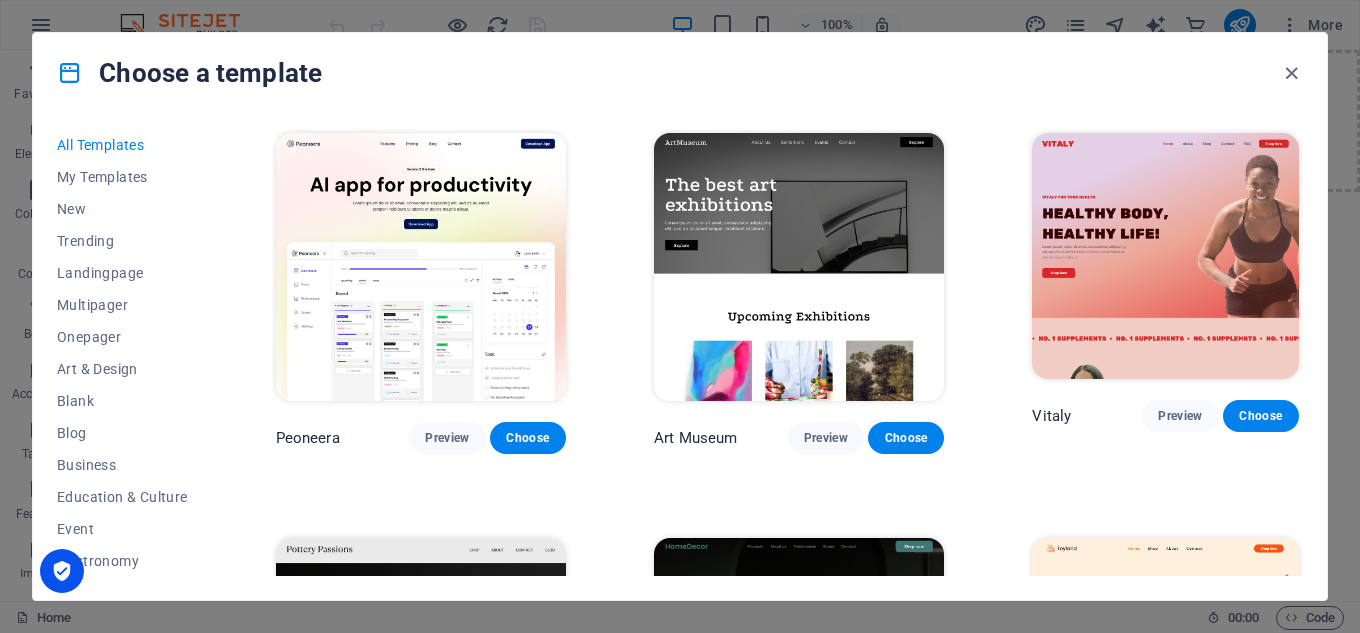 drag, startPoint x: 210, startPoint y: 341, endPoint x: 213, endPoint y: 393, distance: 52.086468 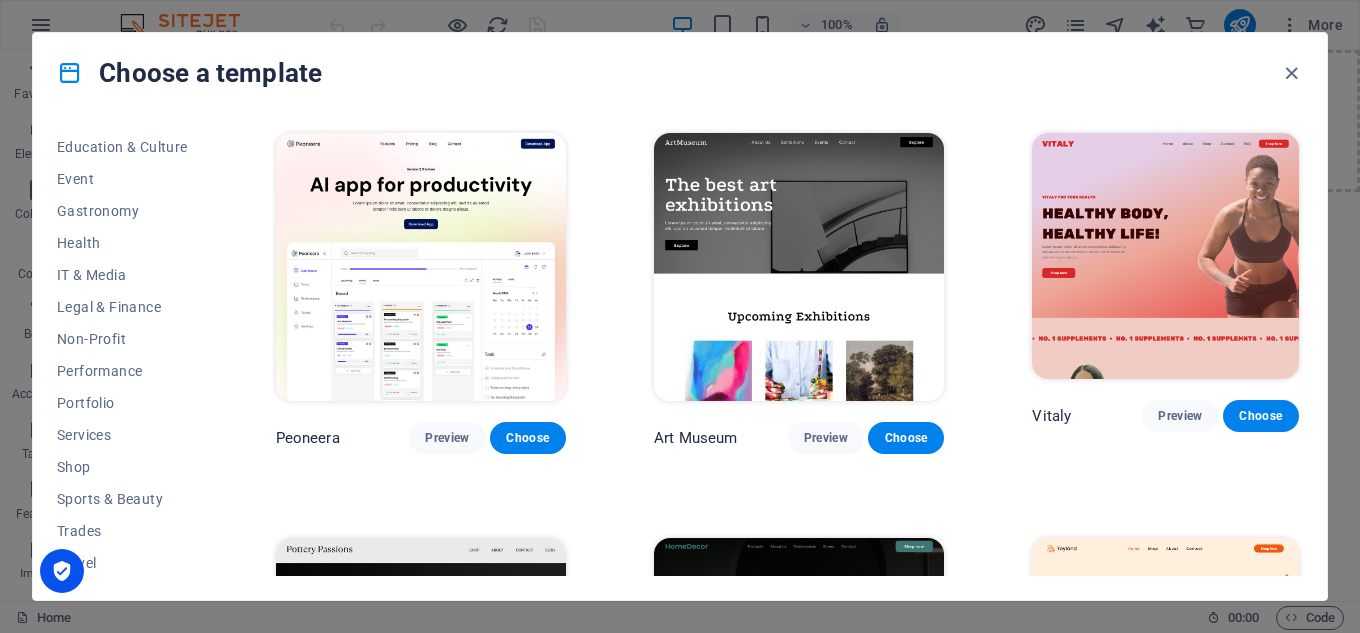 scroll, scrollTop: 385, scrollLeft: 0, axis: vertical 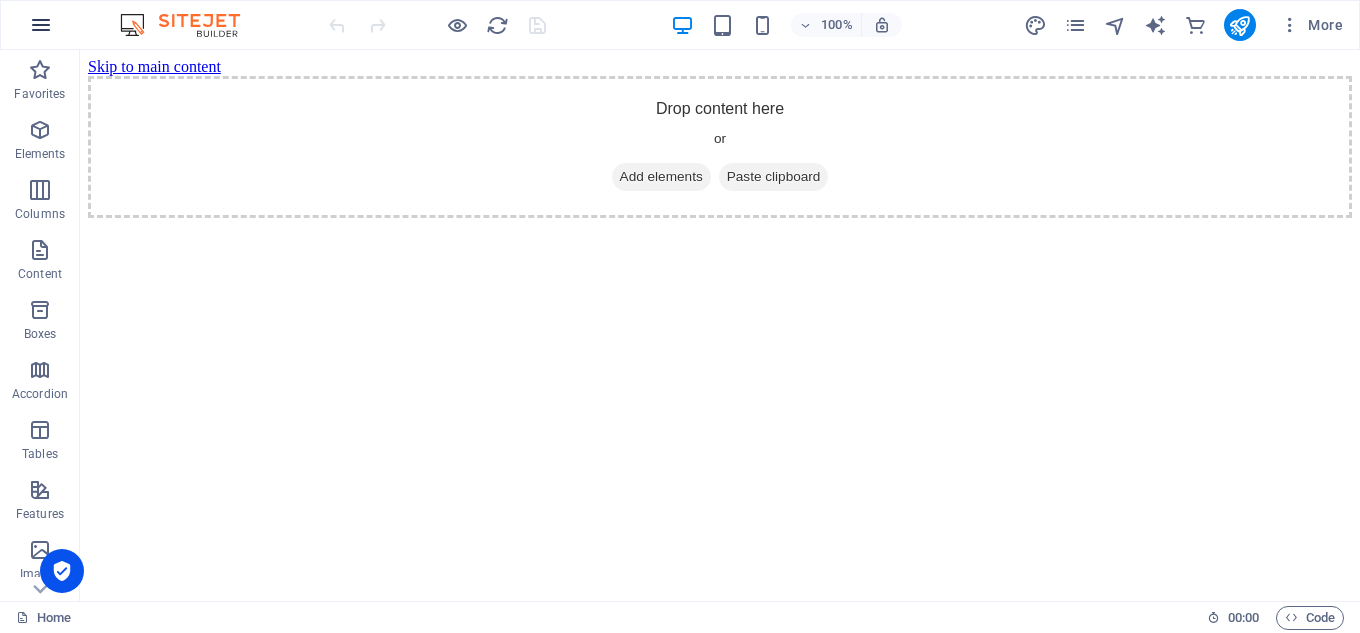 click at bounding box center [41, 25] 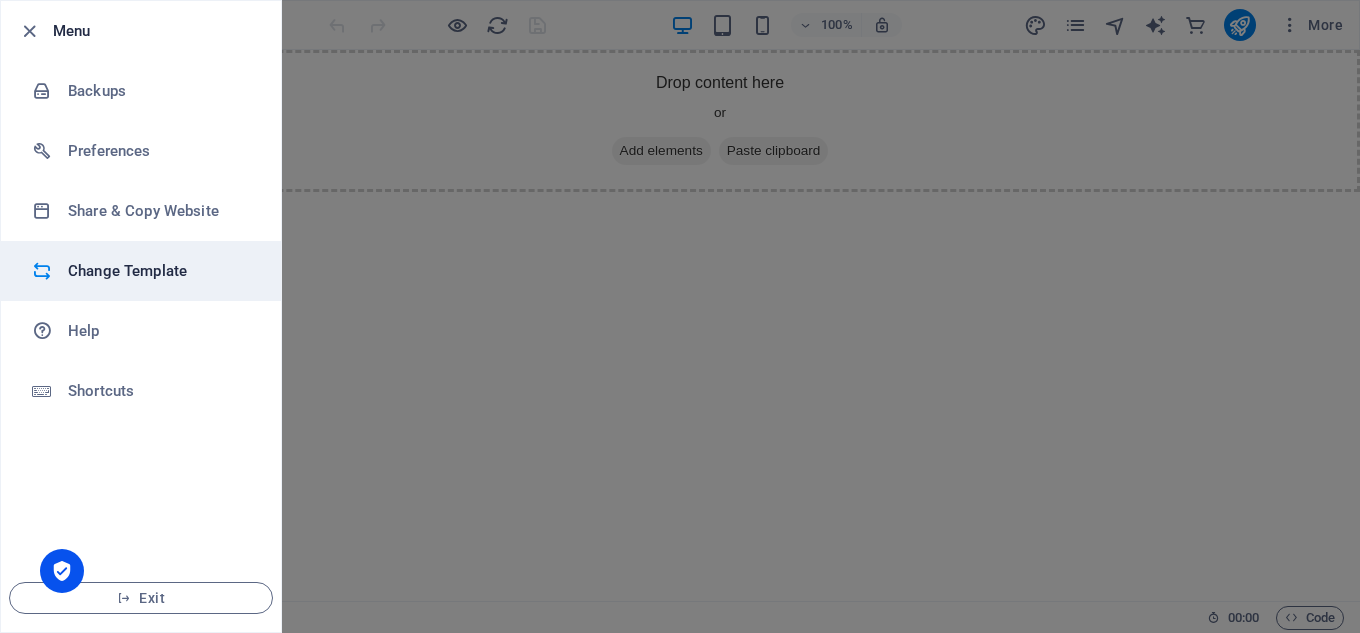 click on "Change Template" at bounding box center (160, 271) 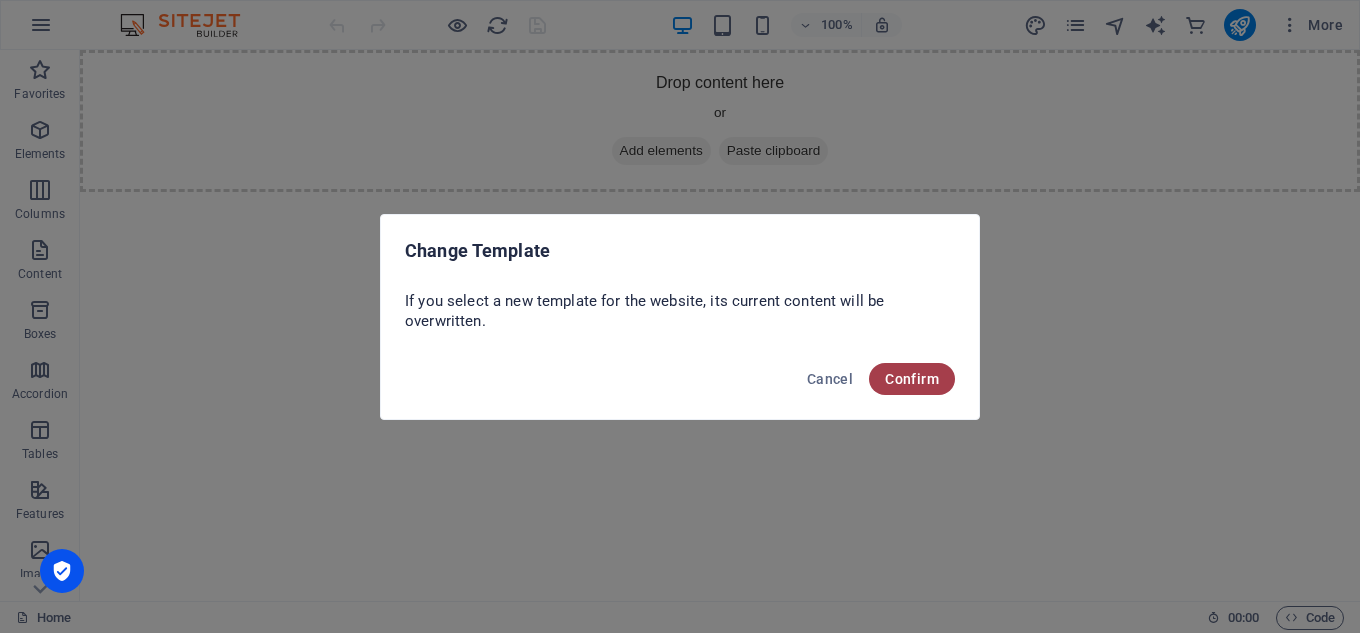 click on "Confirm" at bounding box center [912, 379] 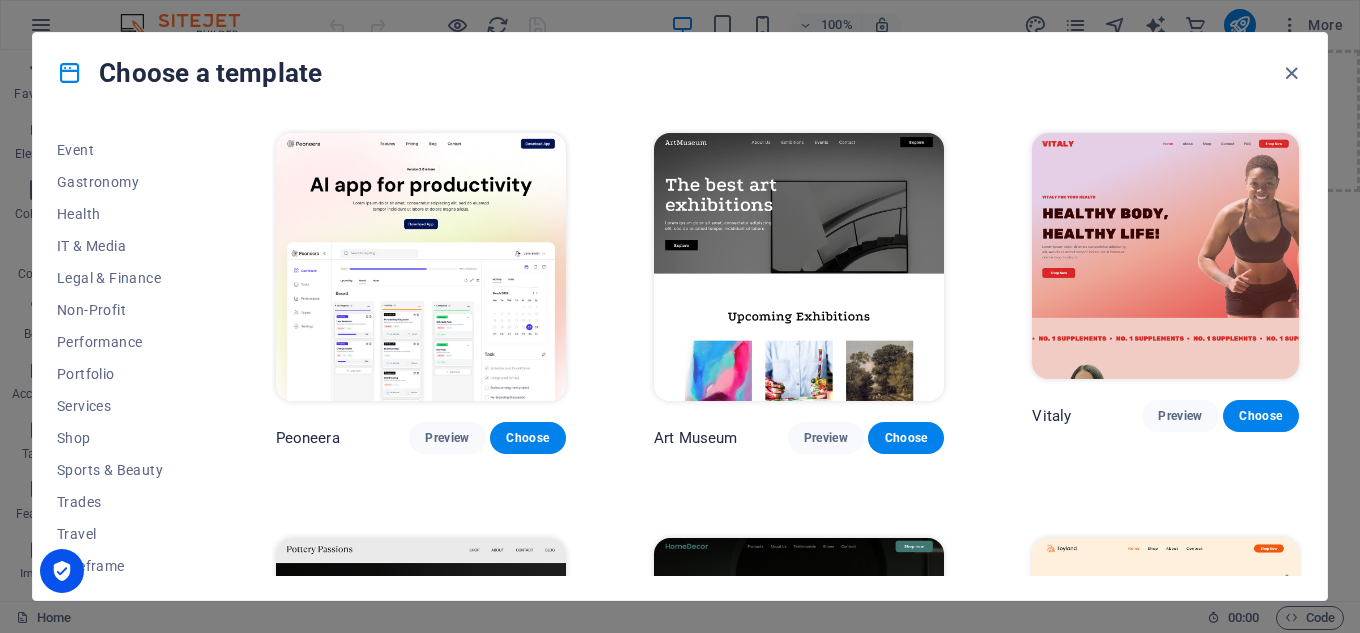 scroll, scrollTop: 385, scrollLeft: 0, axis: vertical 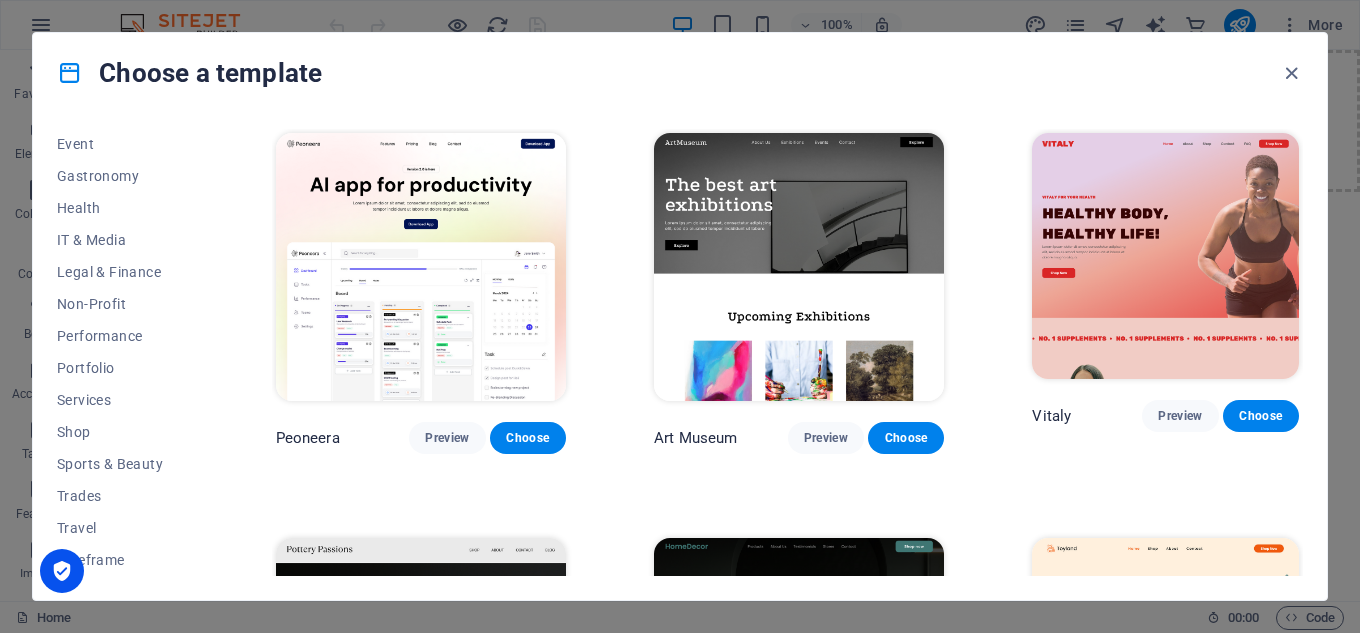 drag, startPoint x: 1304, startPoint y: 139, endPoint x: 1308, endPoint y: 448, distance: 309.02588 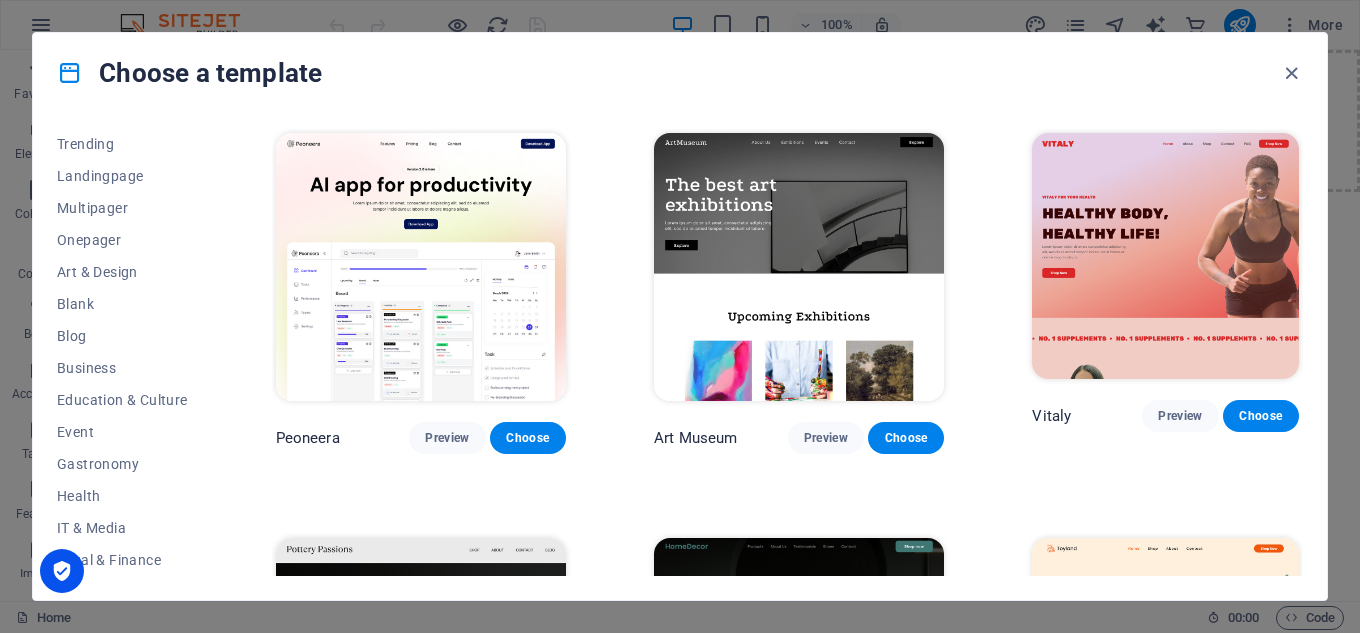 scroll, scrollTop: 0, scrollLeft: 0, axis: both 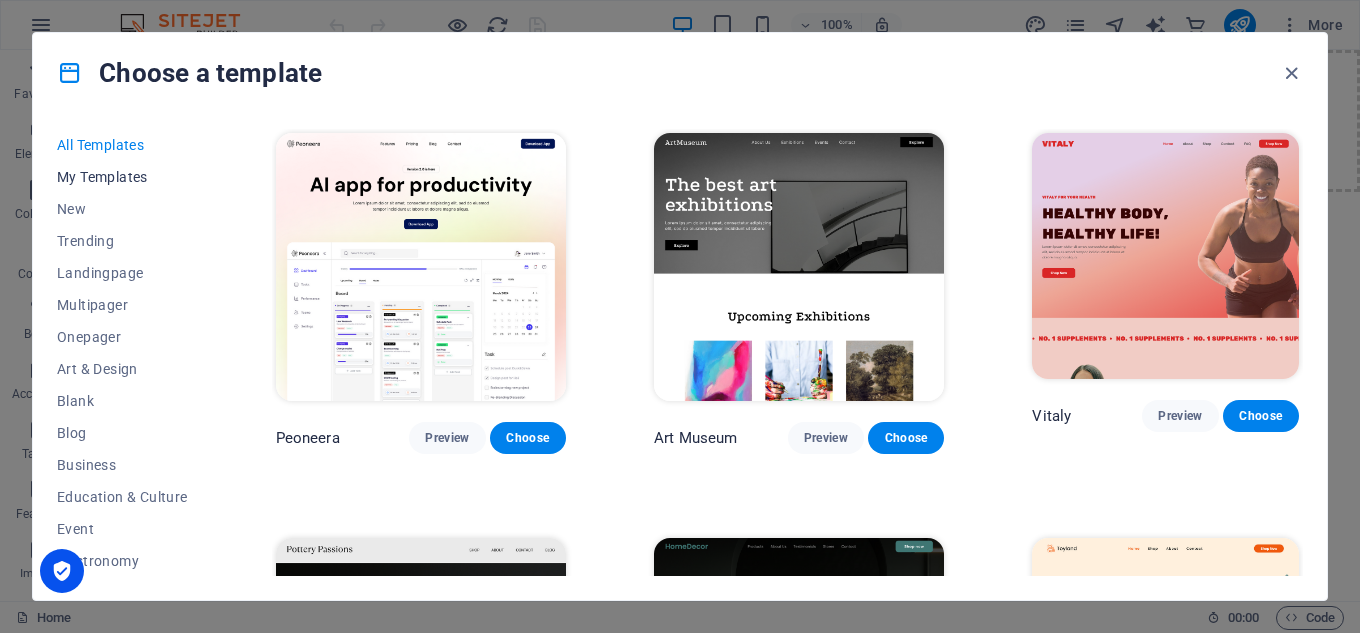 click on "My Templates" at bounding box center (122, 177) 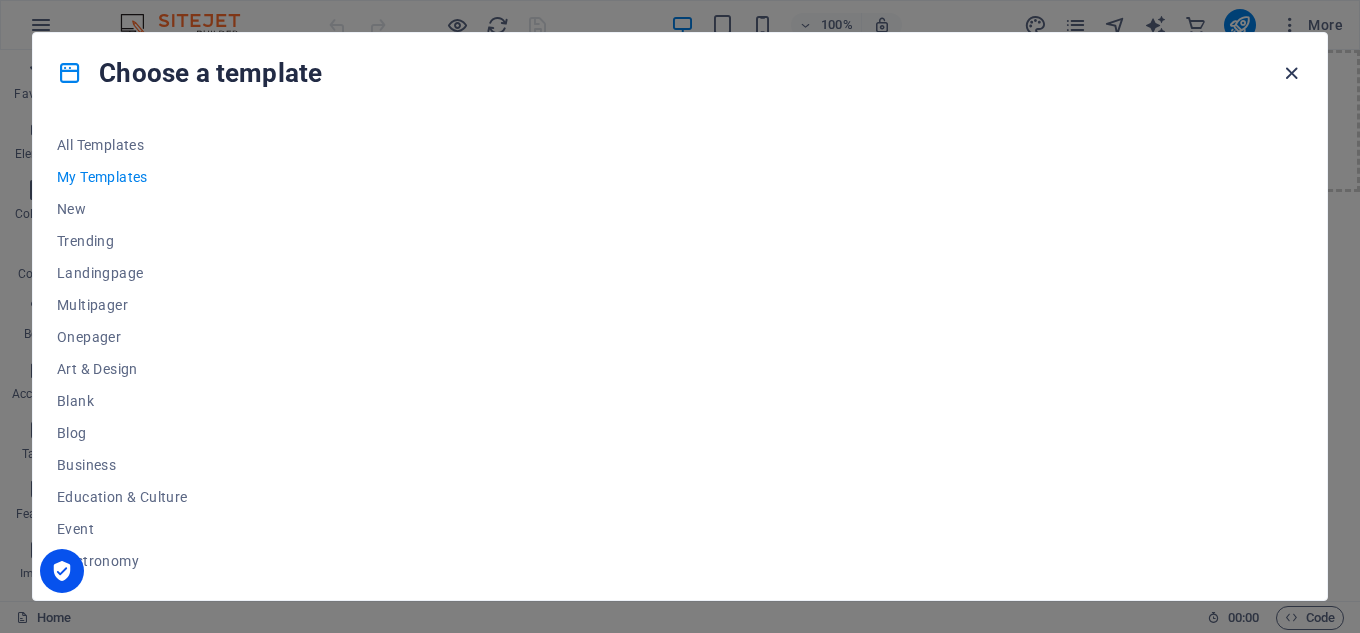 click at bounding box center (1291, 73) 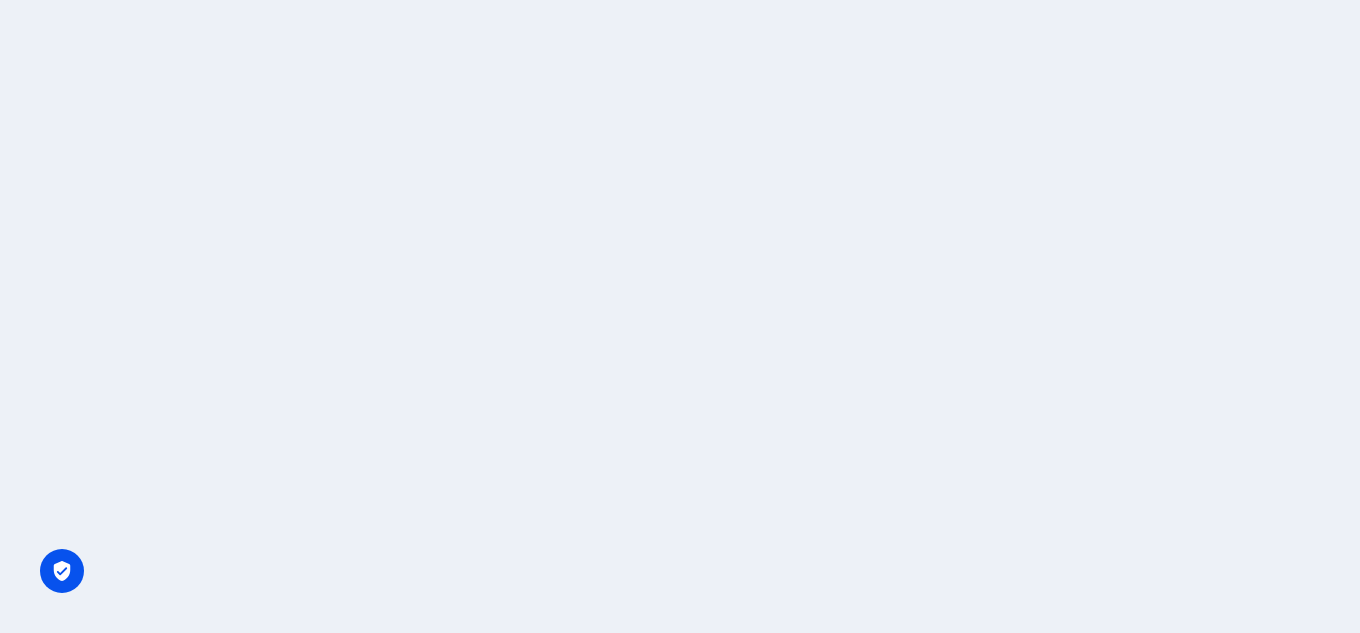 scroll, scrollTop: 0, scrollLeft: 0, axis: both 